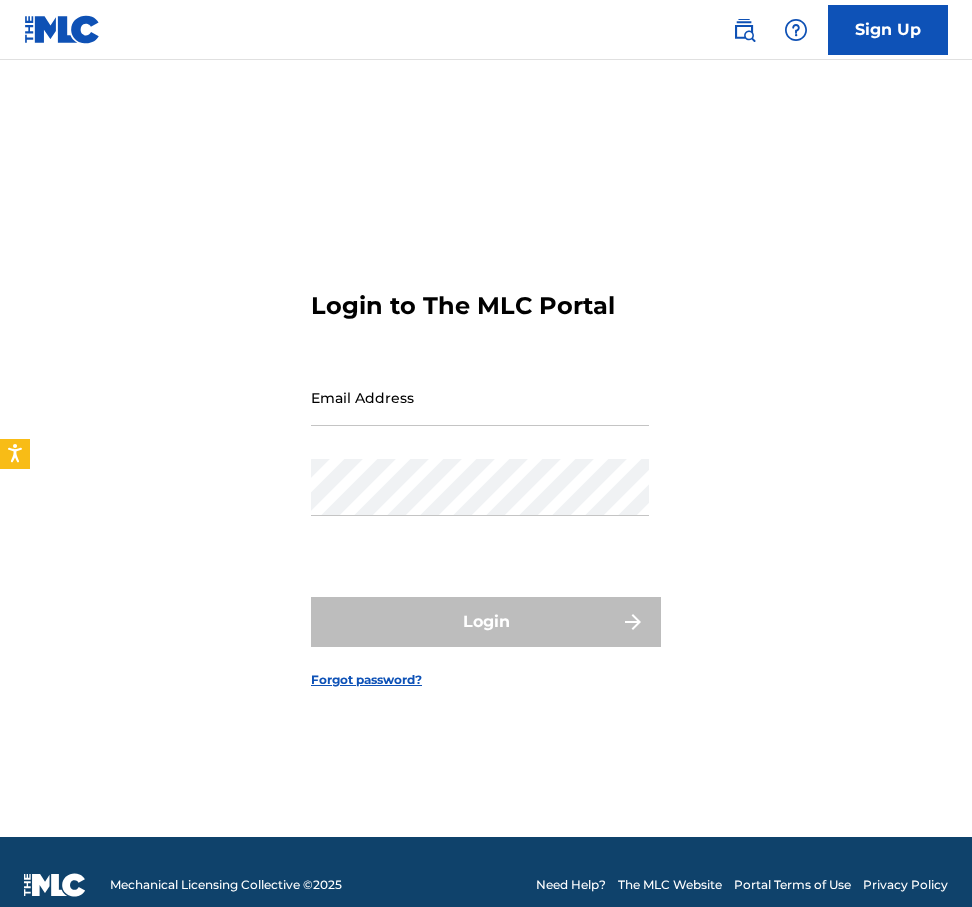 scroll, scrollTop: 0, scrollLeft: 0, axis: both 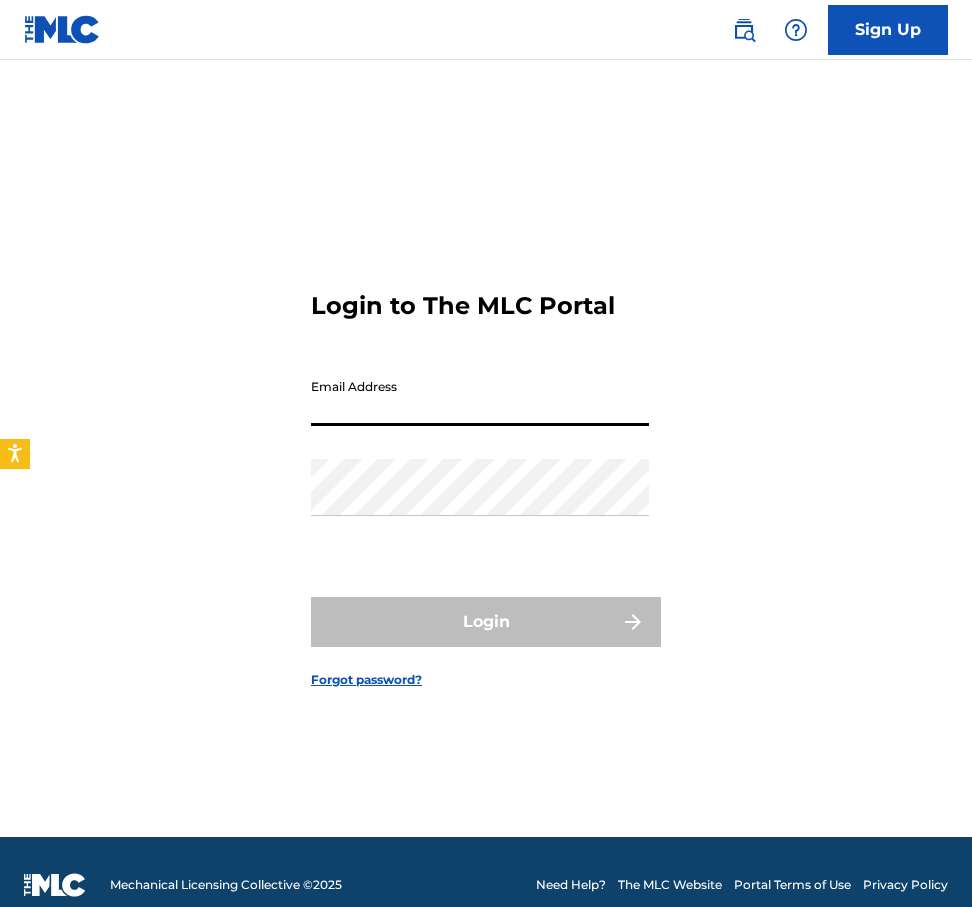 type on "[EMAIL_ADDRESS][DOMAIN_NAME]" 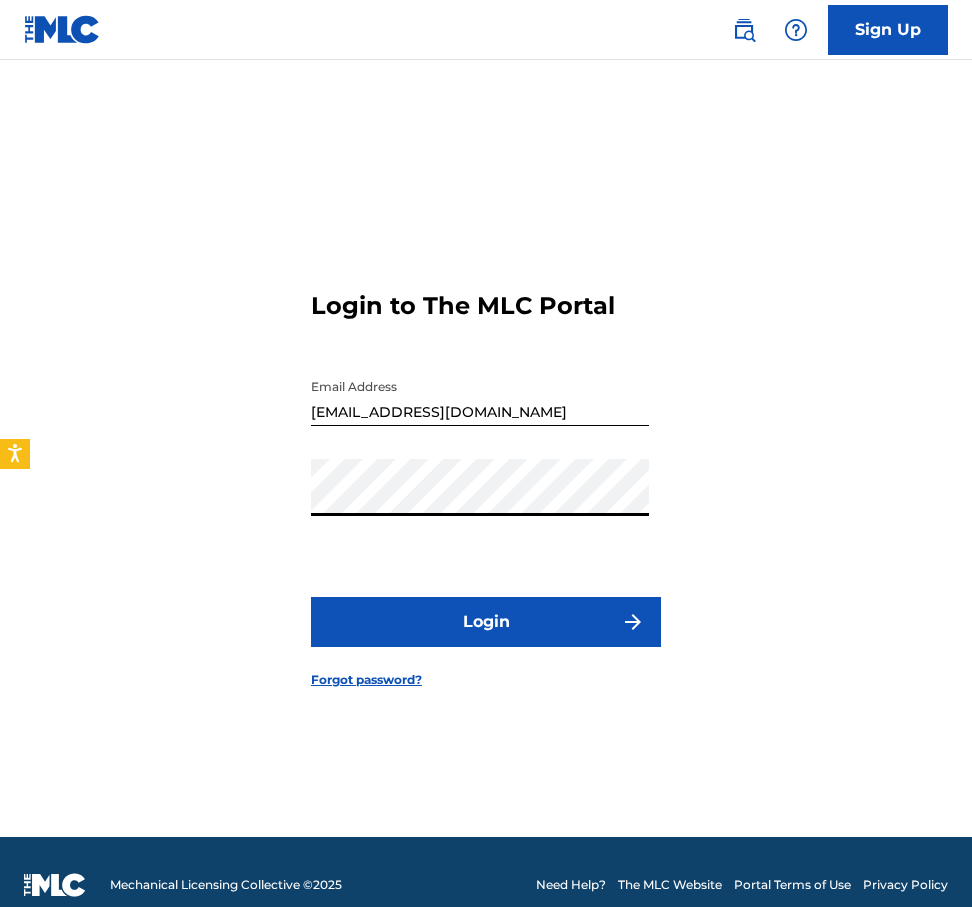 click on "Login" at bounding box center (486, 622) 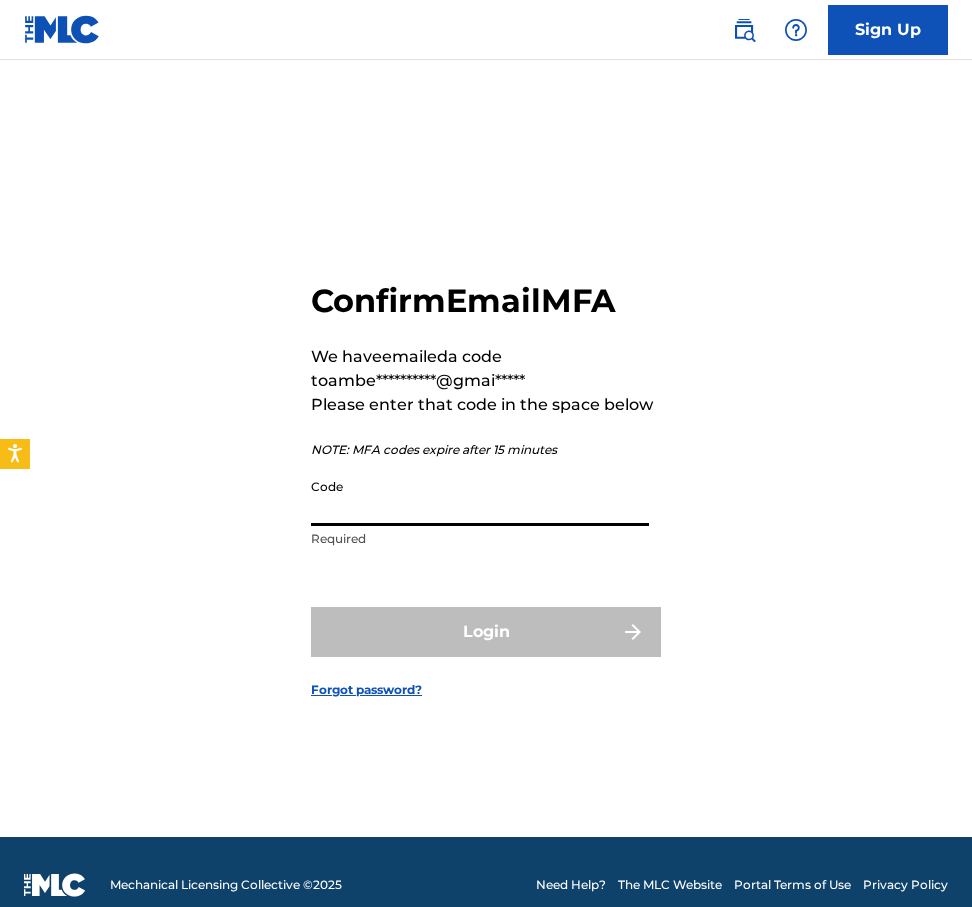 click on "Code" at bounding box center (480, 497) 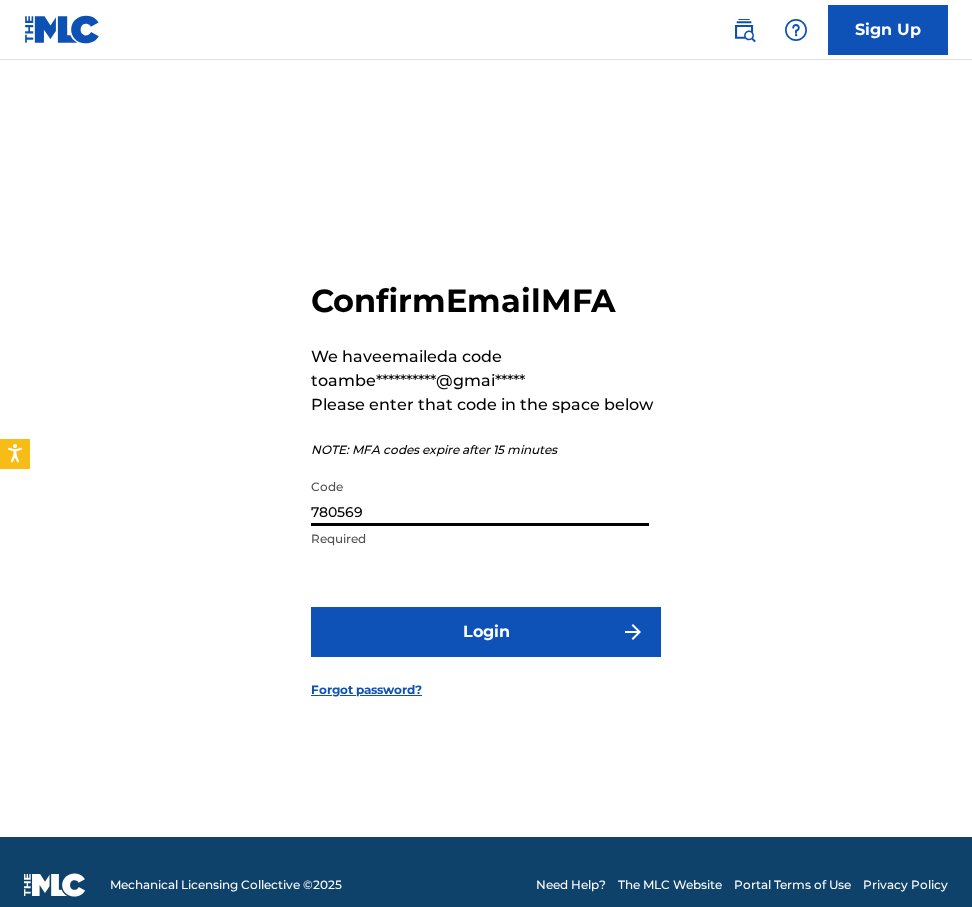 type on "780569" 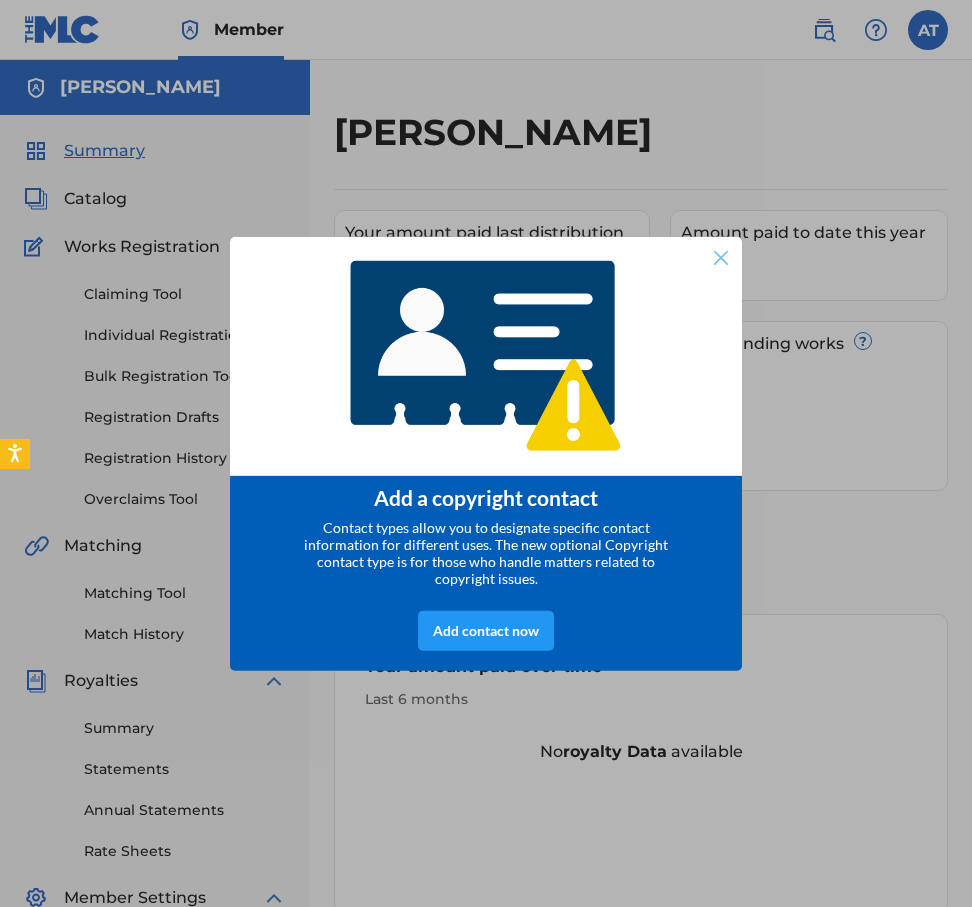 scroll, scrollTop: 0, scrollLeft: 0, axis: both 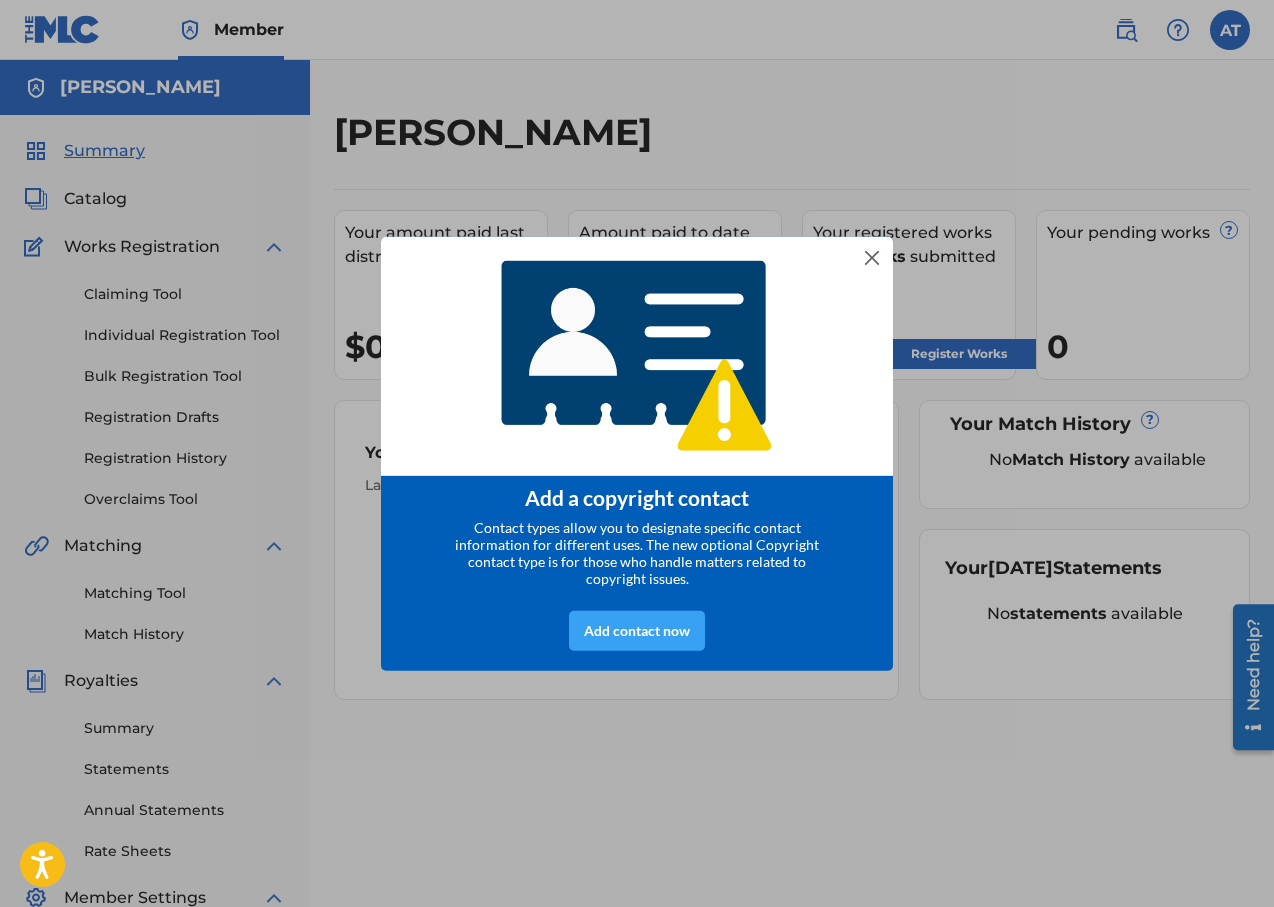click on "Add contact now" at bounding box center [637, 631] 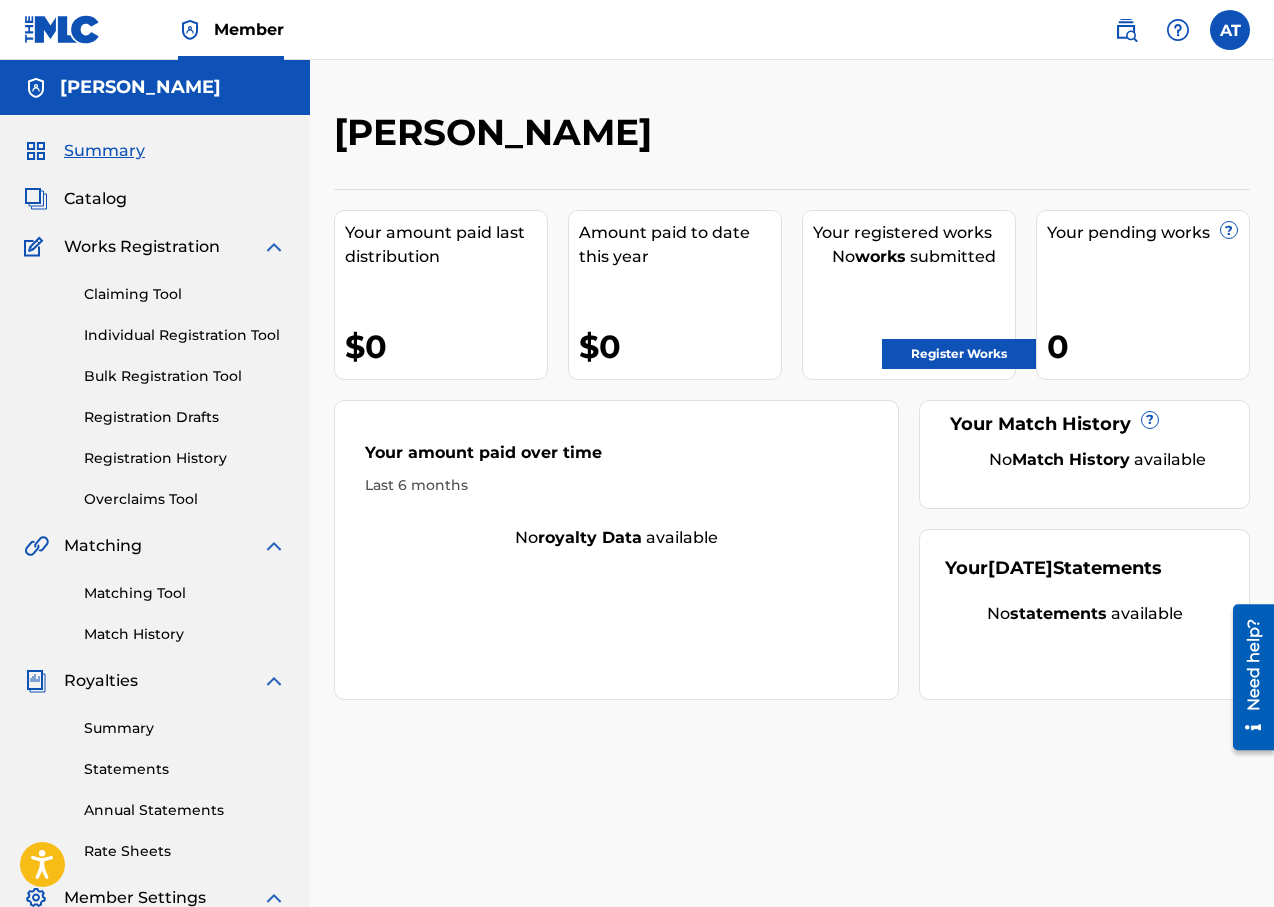 scroll, scrollTop: 0, scrollLeft: 0, axis: both 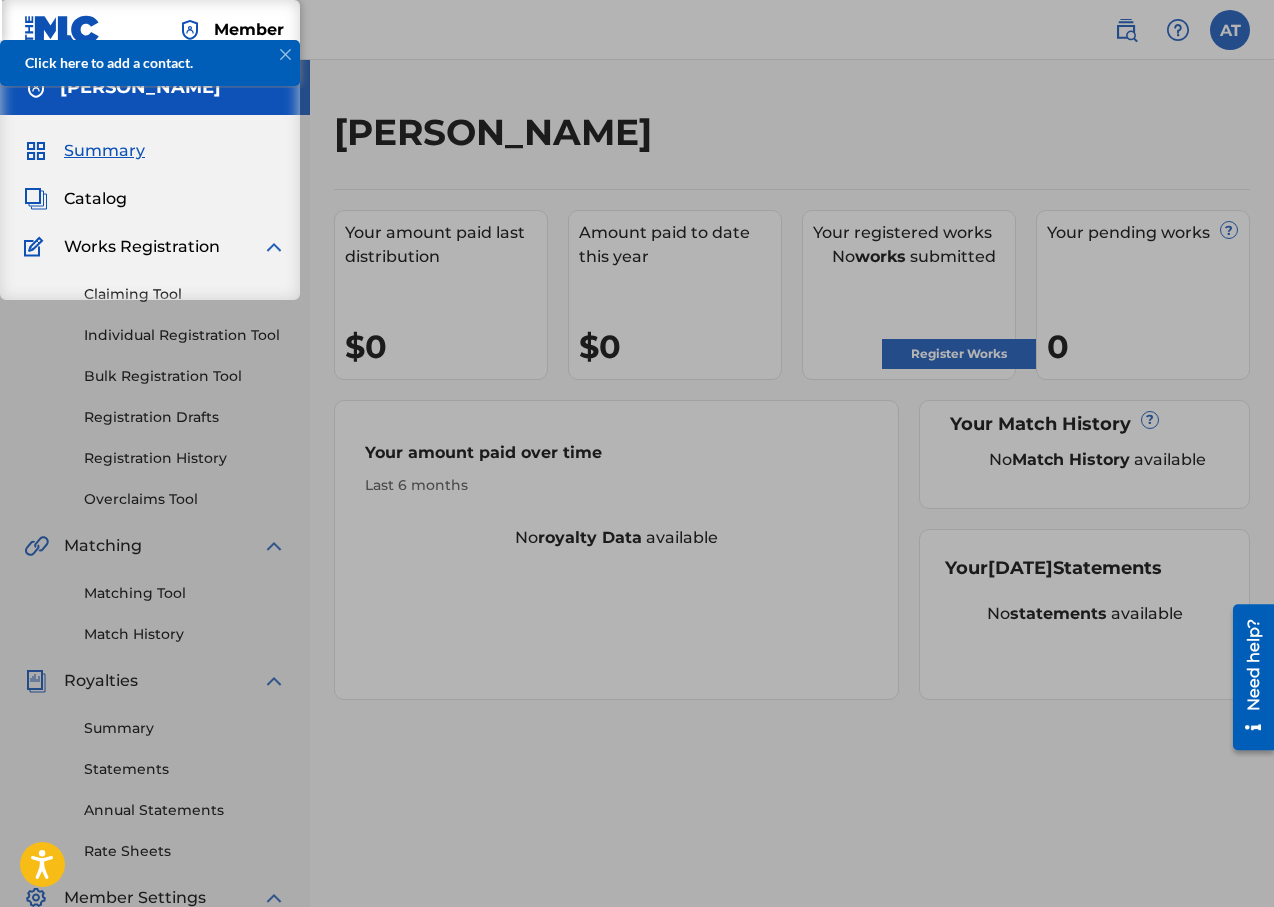 click on "Click here to add a contact." at bounding box center (150, 62) 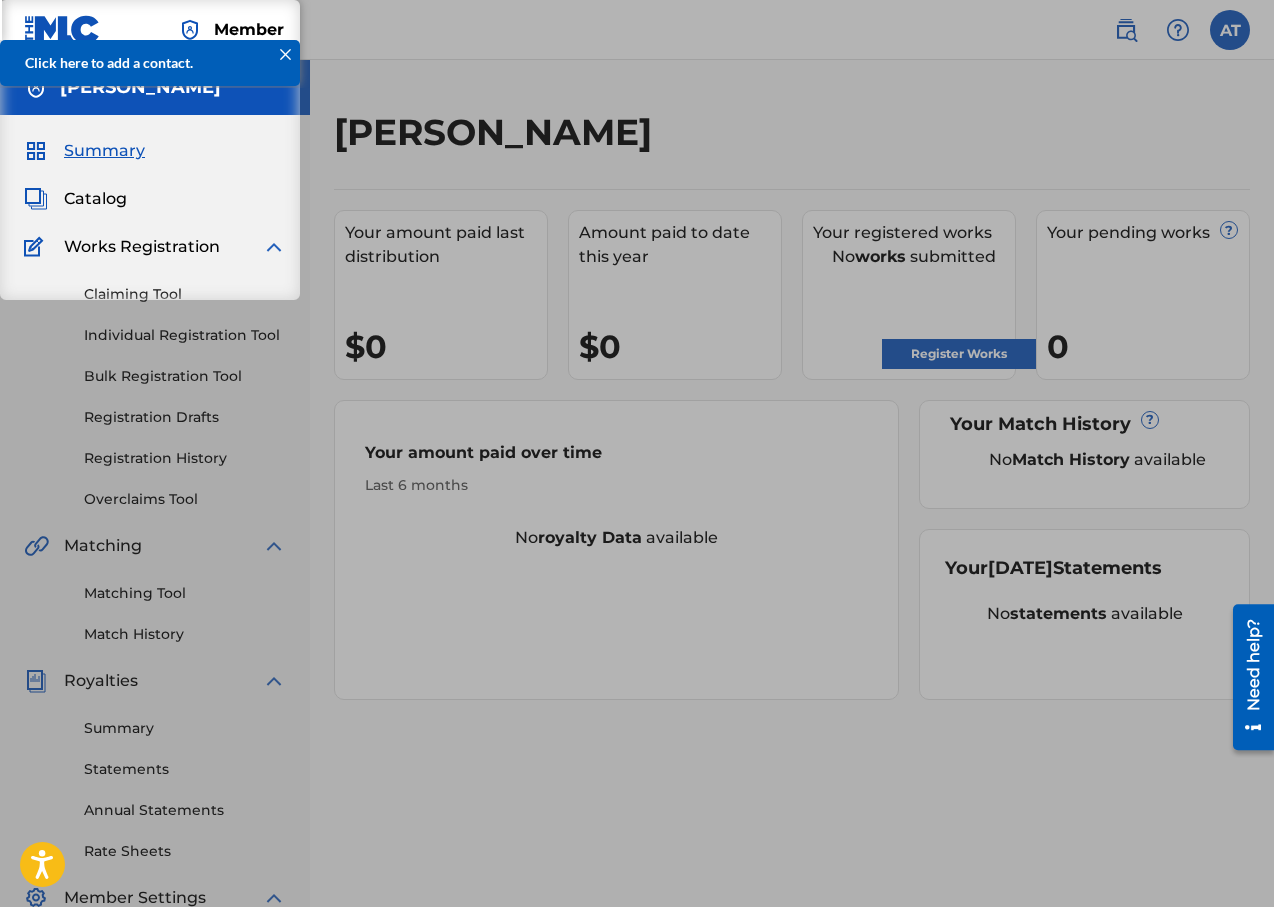click at bounding box center [285, 54] 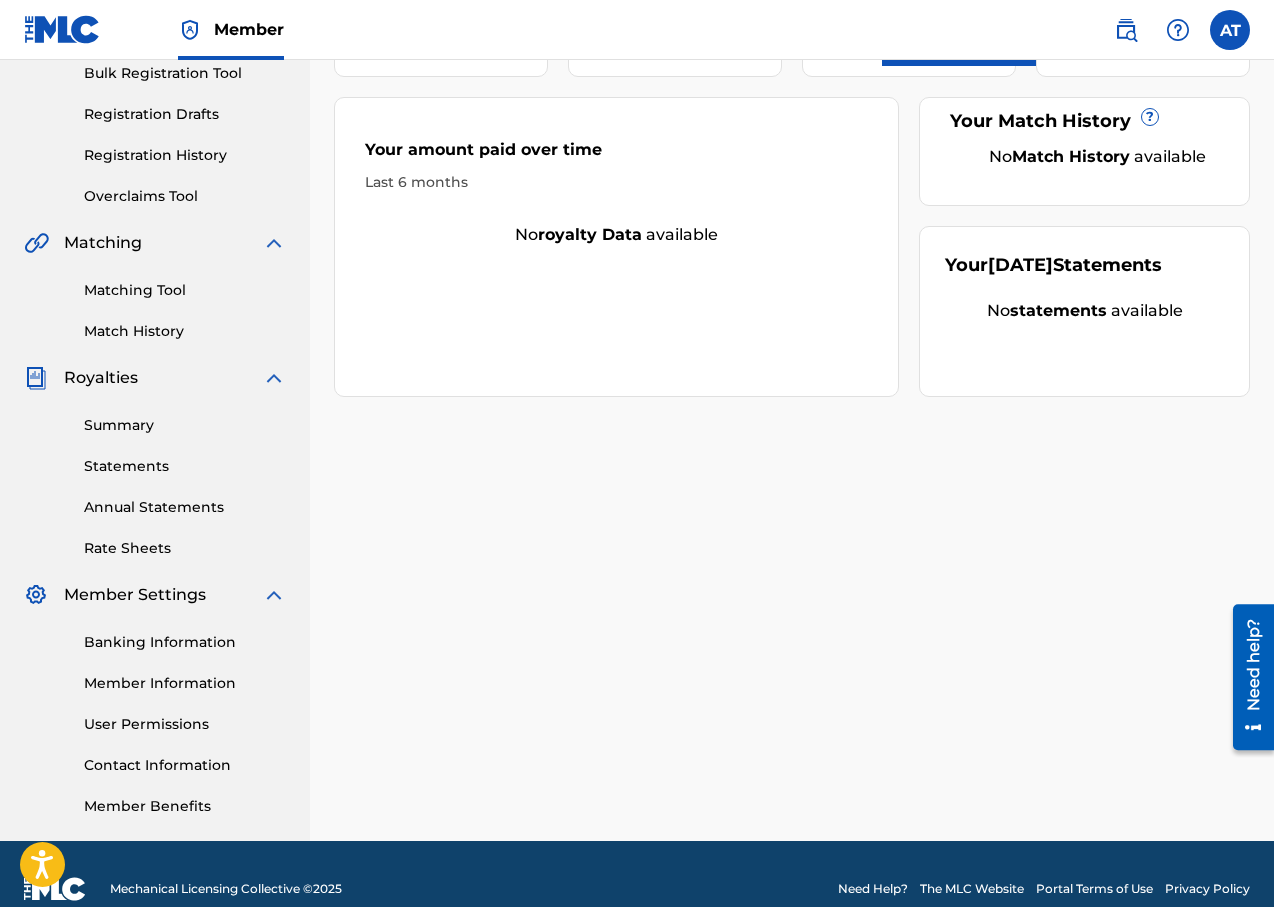 scroll, scrollTop: 333, scrollLeft: 0, axis: vertical 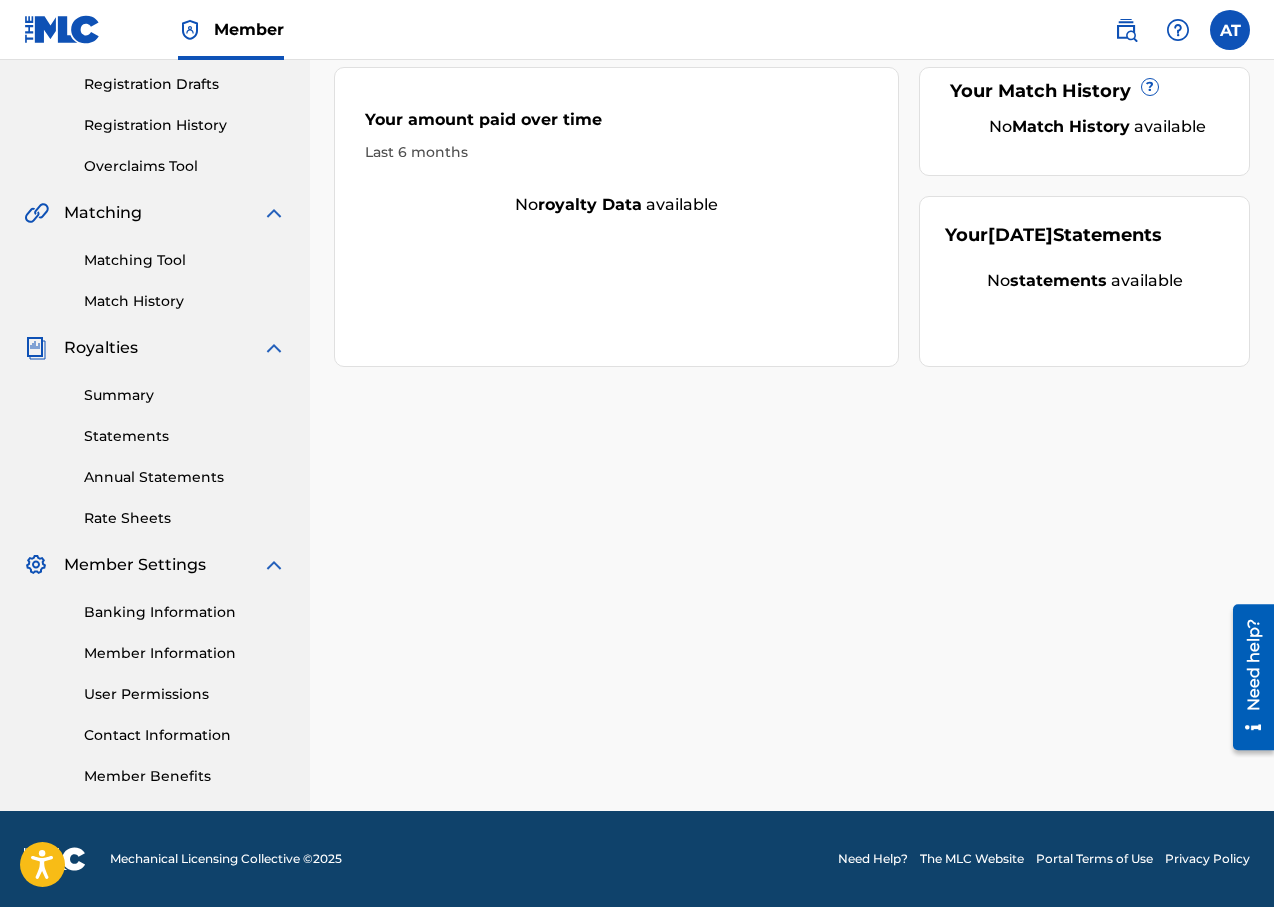 click on "Summary Statements Annual Statements Rate Sheets" at bounding box center [155, 444] 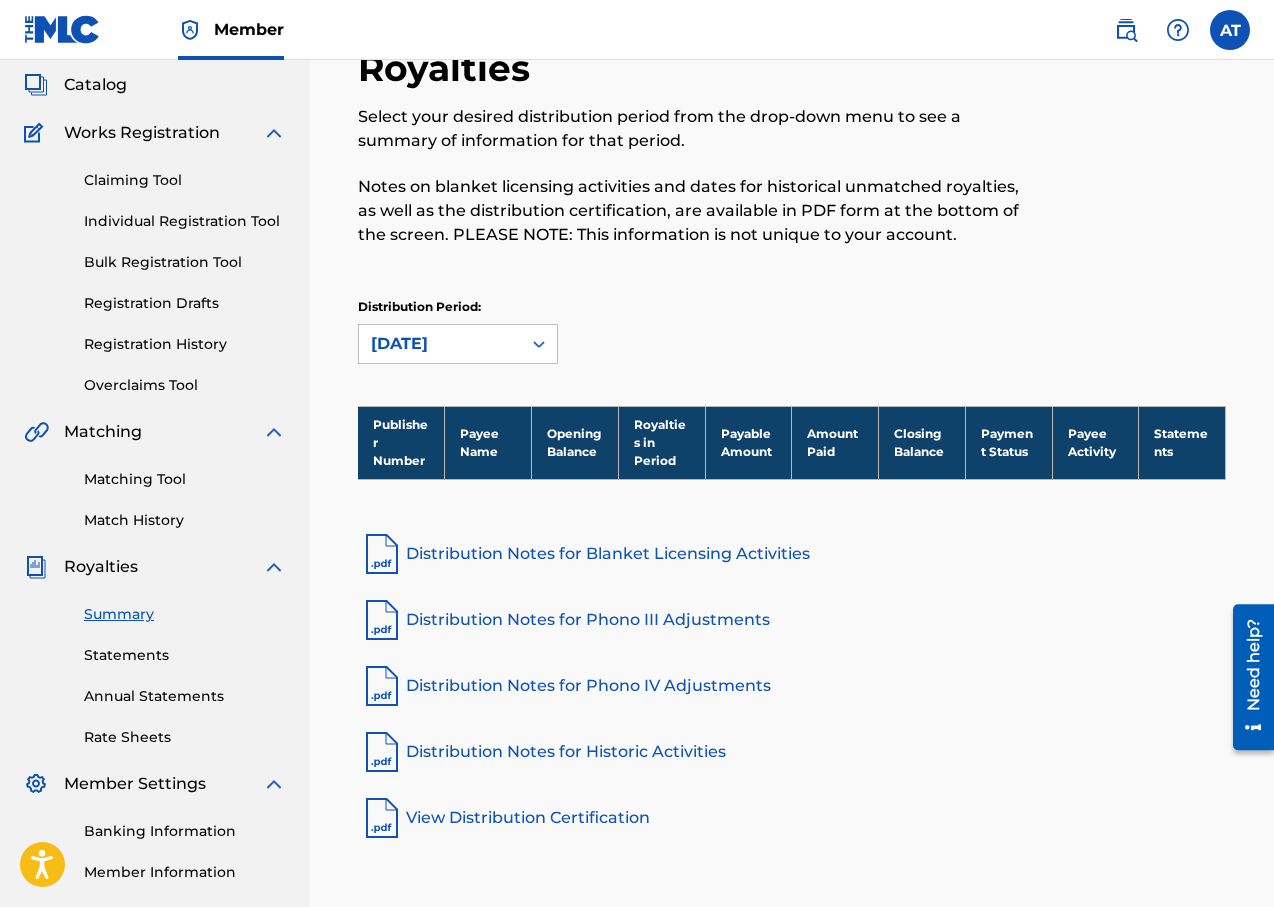 scroll, scrollTop: 155, scrollLeft: 0, axis: vertical 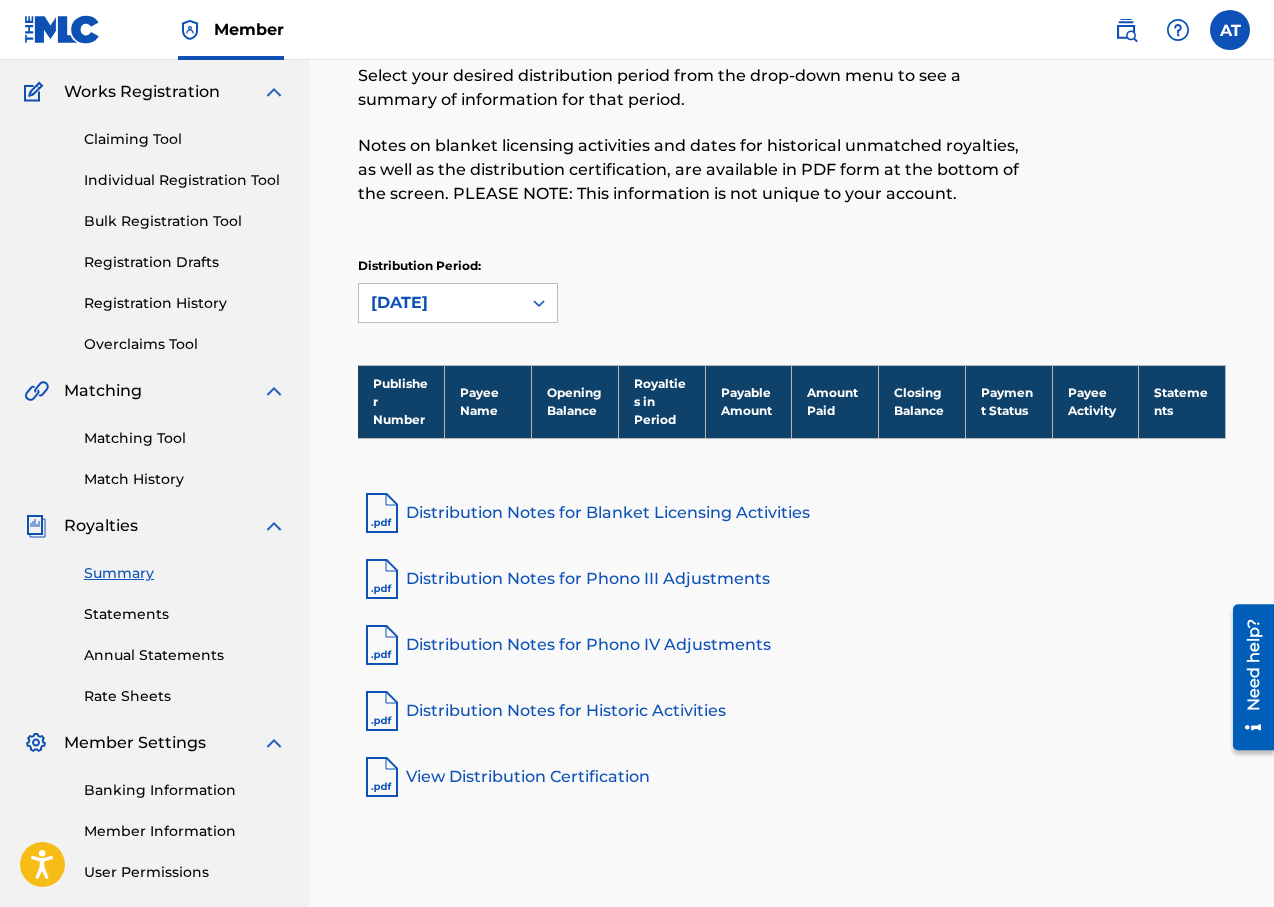 click on "Distribution Notes for Blanket Licensing Activities" at bounding box center (792, 513) 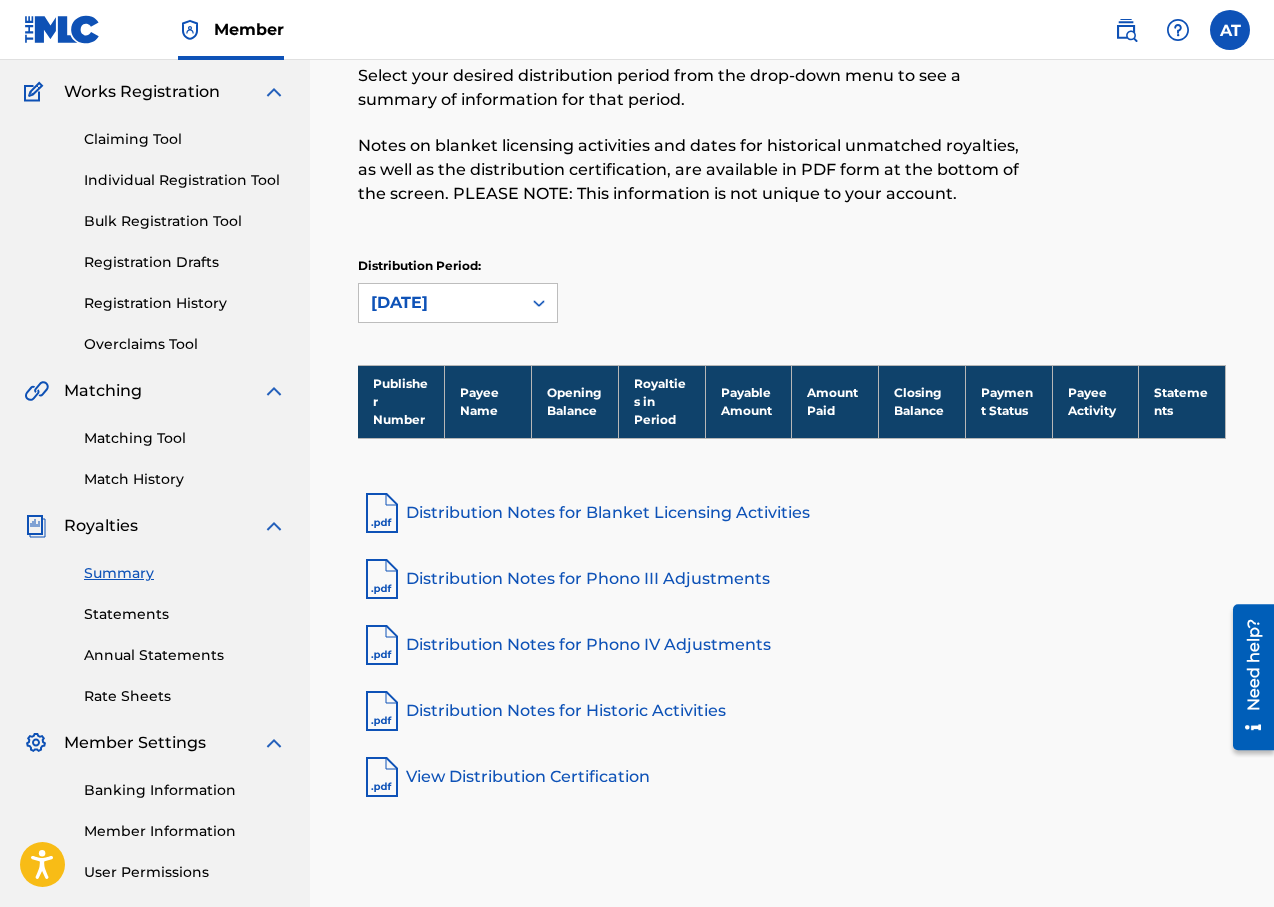 click on "Statements" at bounding box center [185, 614] 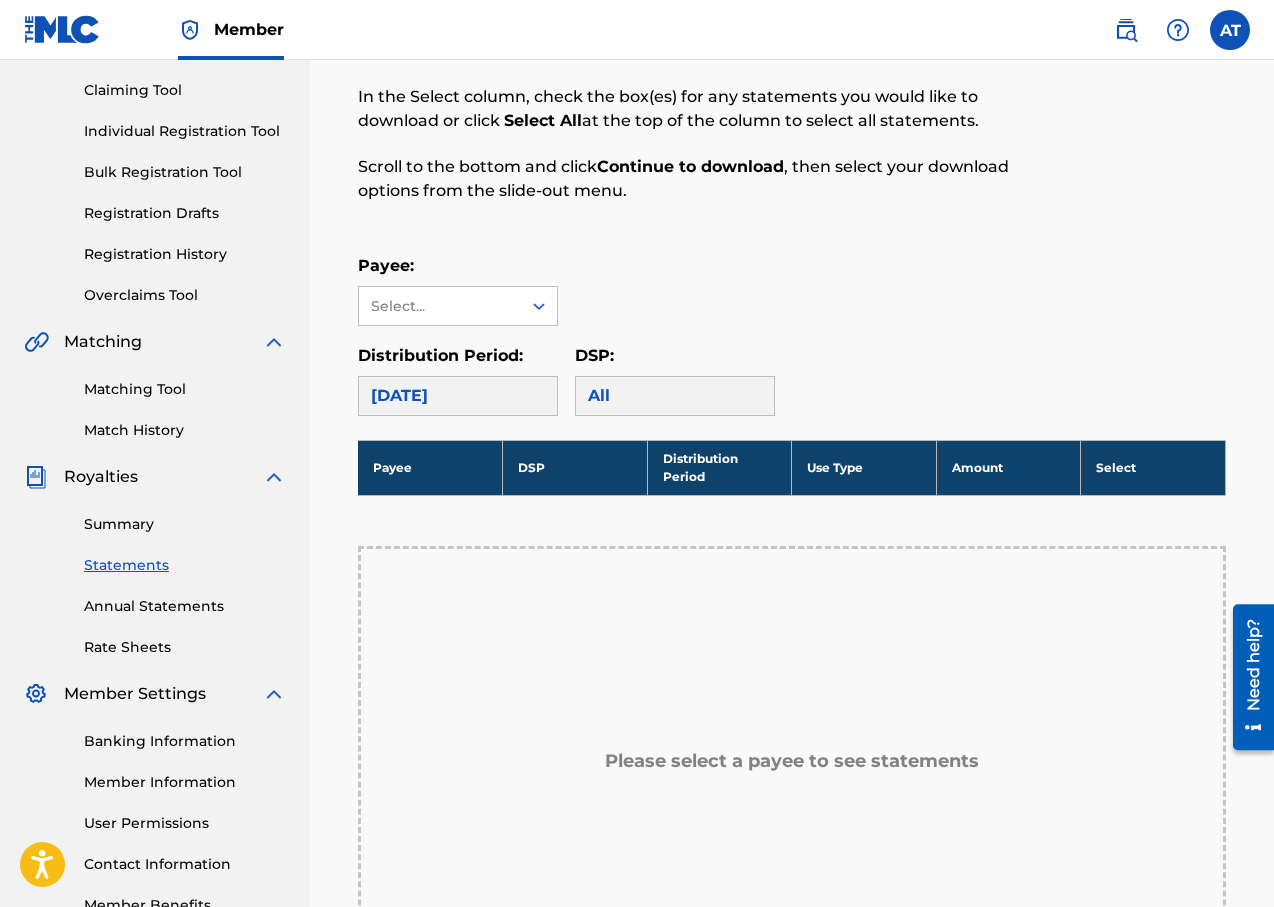 scroll, scrollTop: 170, scrollLeft: 0, axis: vertical 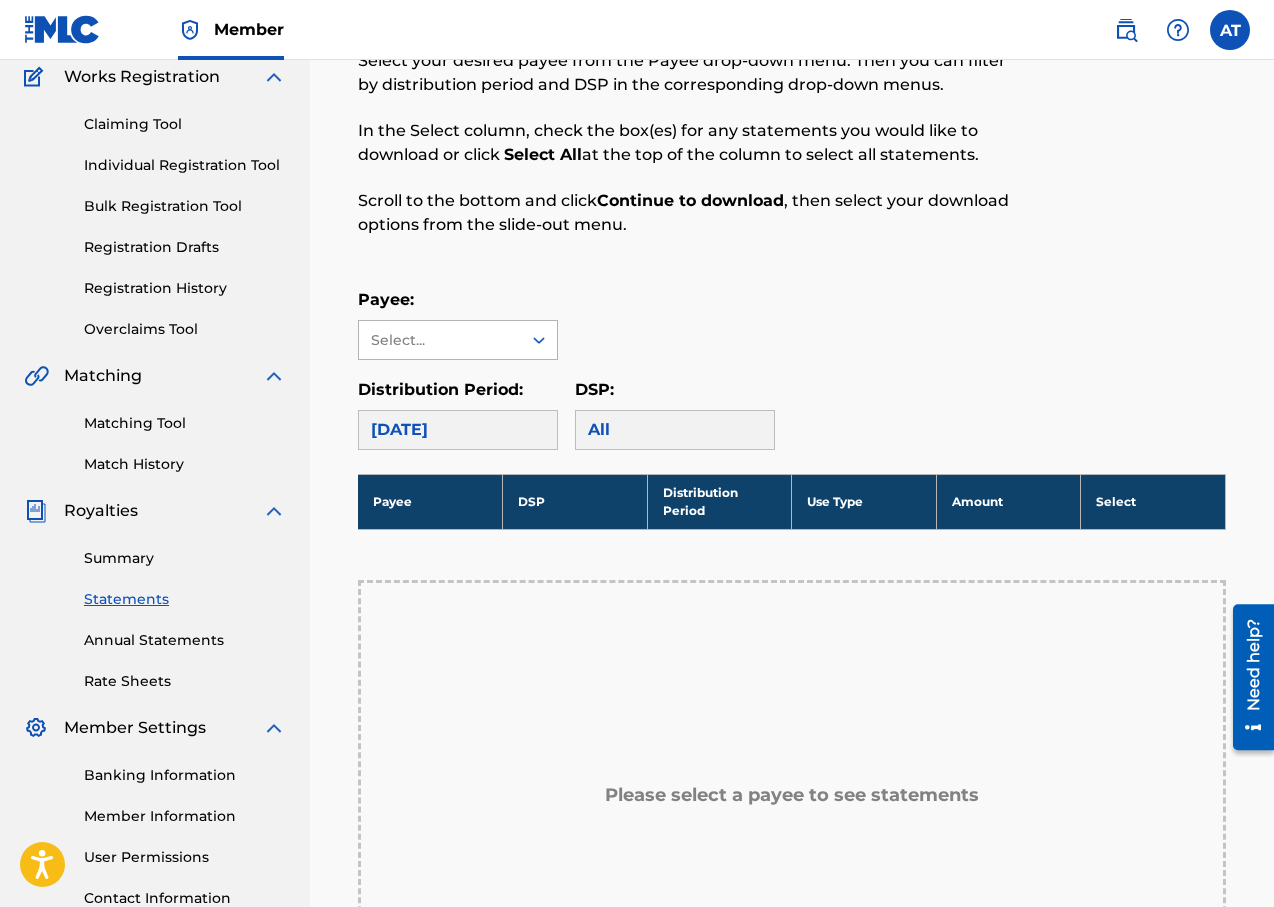 click 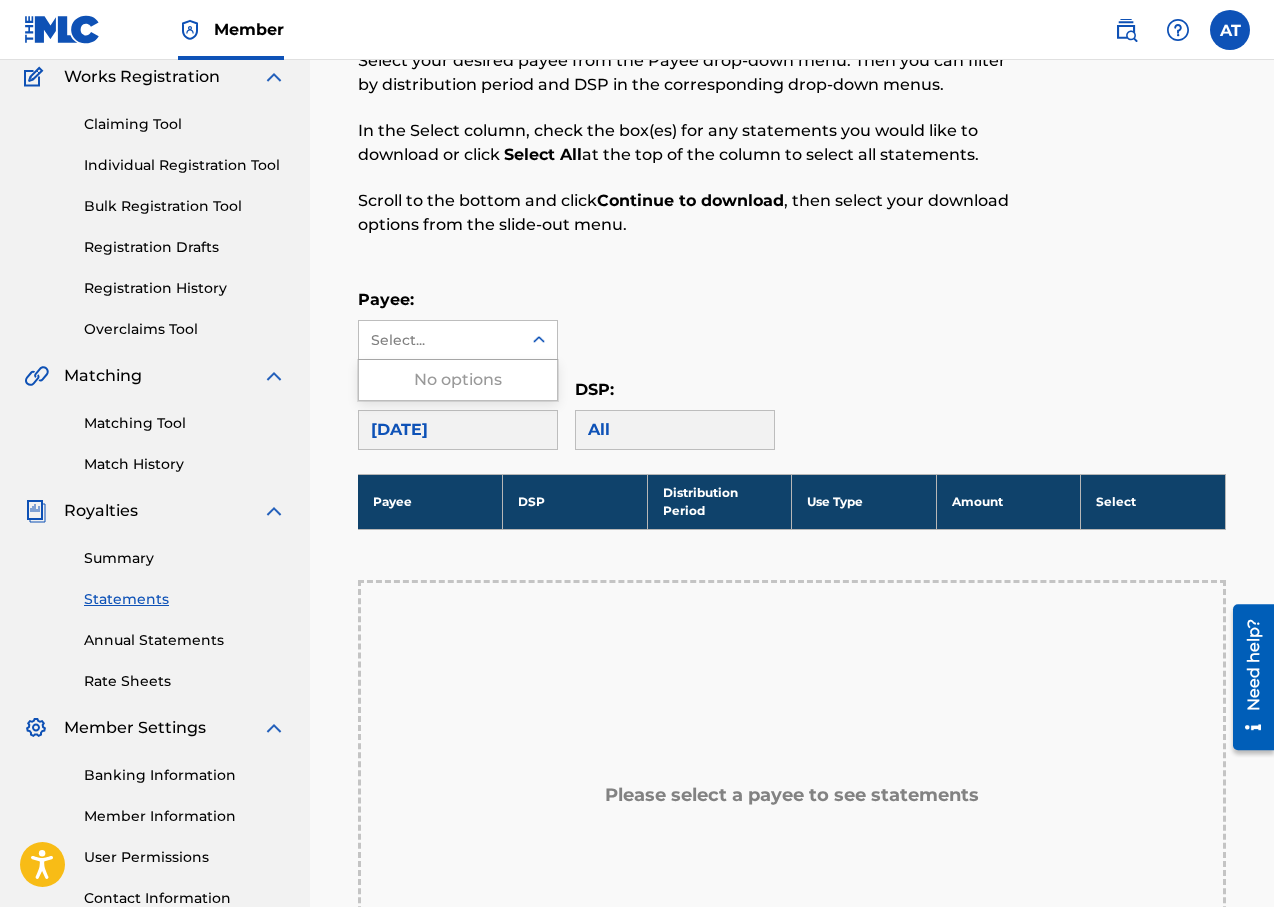 click on "Payee: Use Up and Down to choose options, press Enter to select the currently focused option, press Escape to exit the menu, press Tab to select the option and exit the menu. Select... No options" at bounding box center [792, 324] 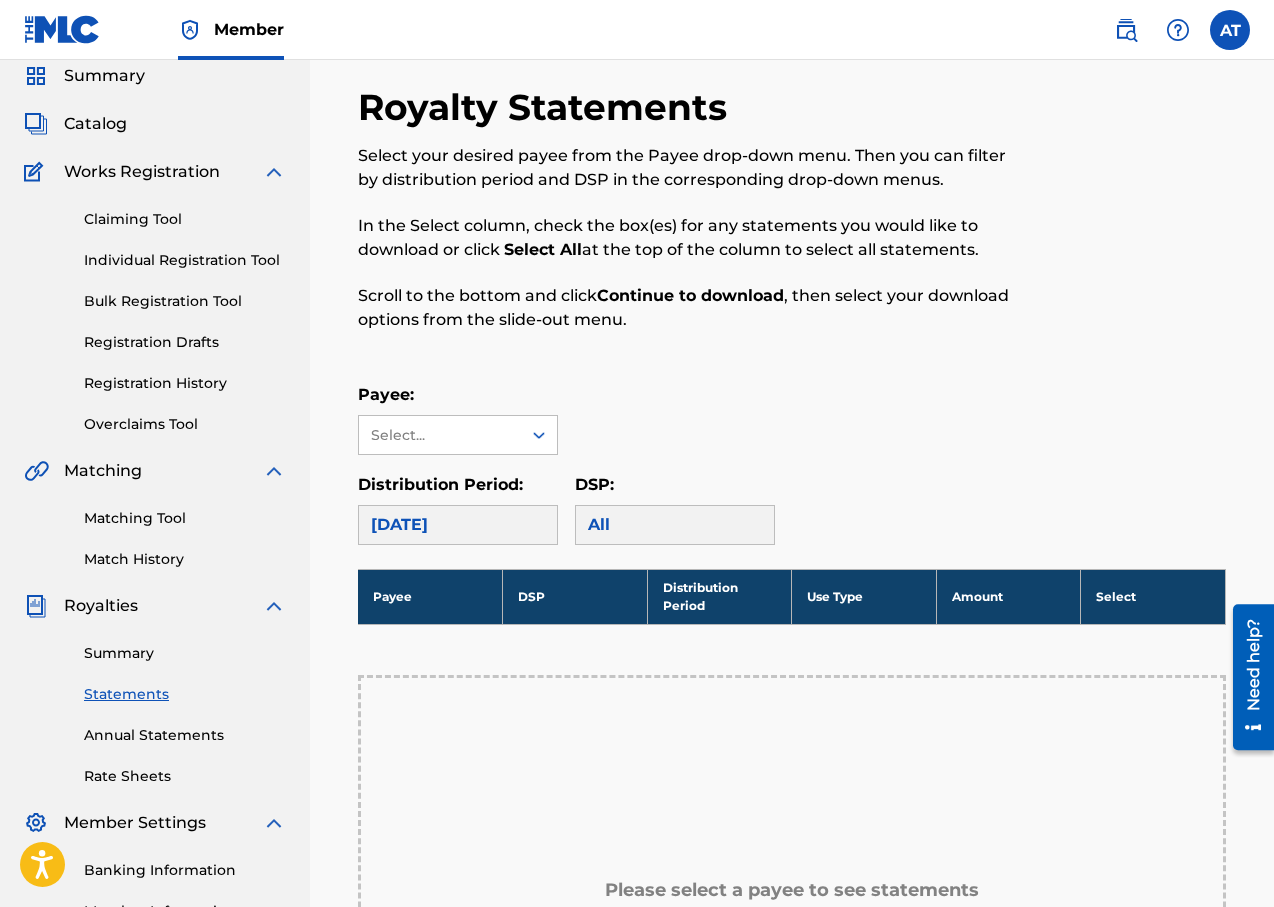 scroll, scrollTop: 0, scrollLeft: 0, axis: both 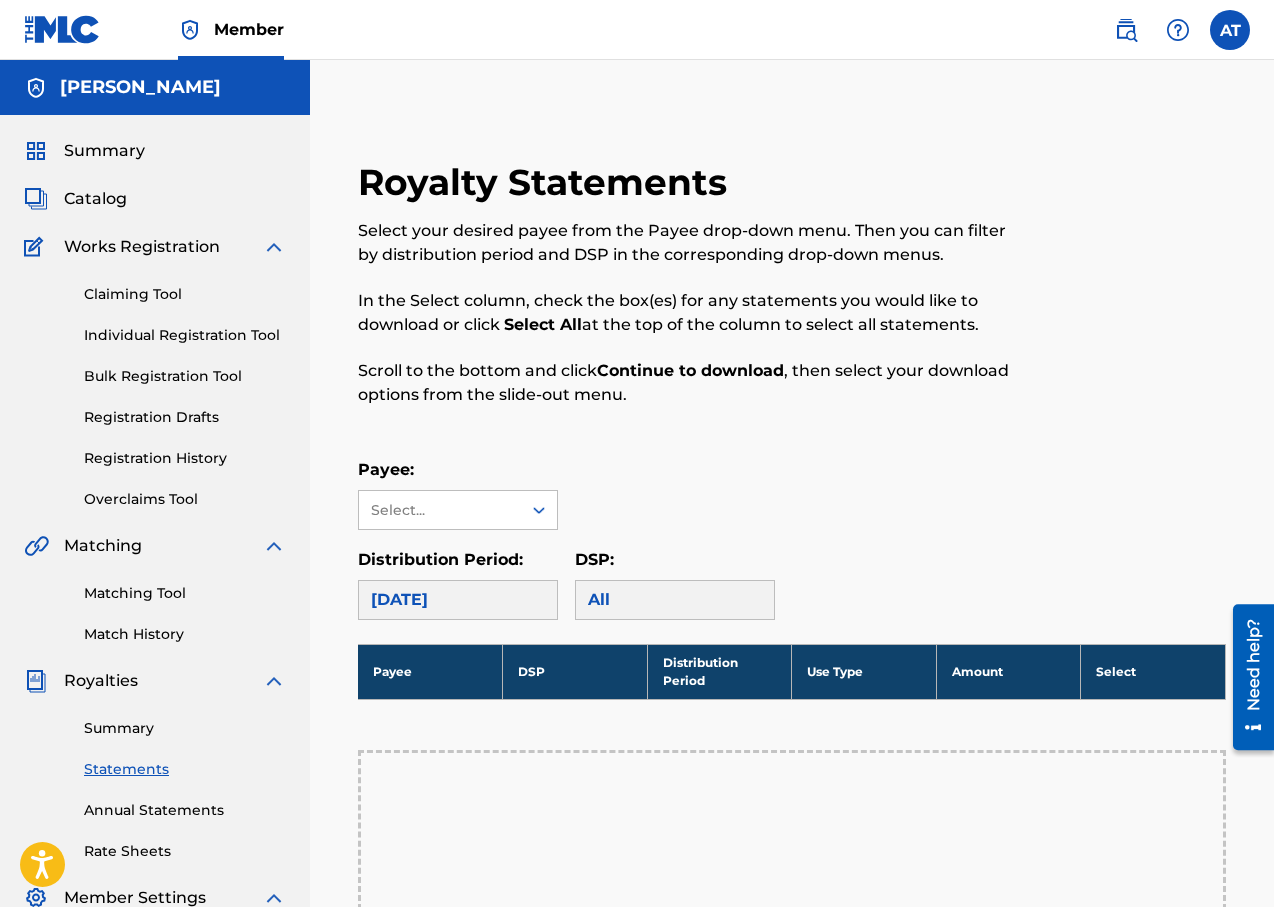 click on "Catalog" at bounding box center [95, 199] 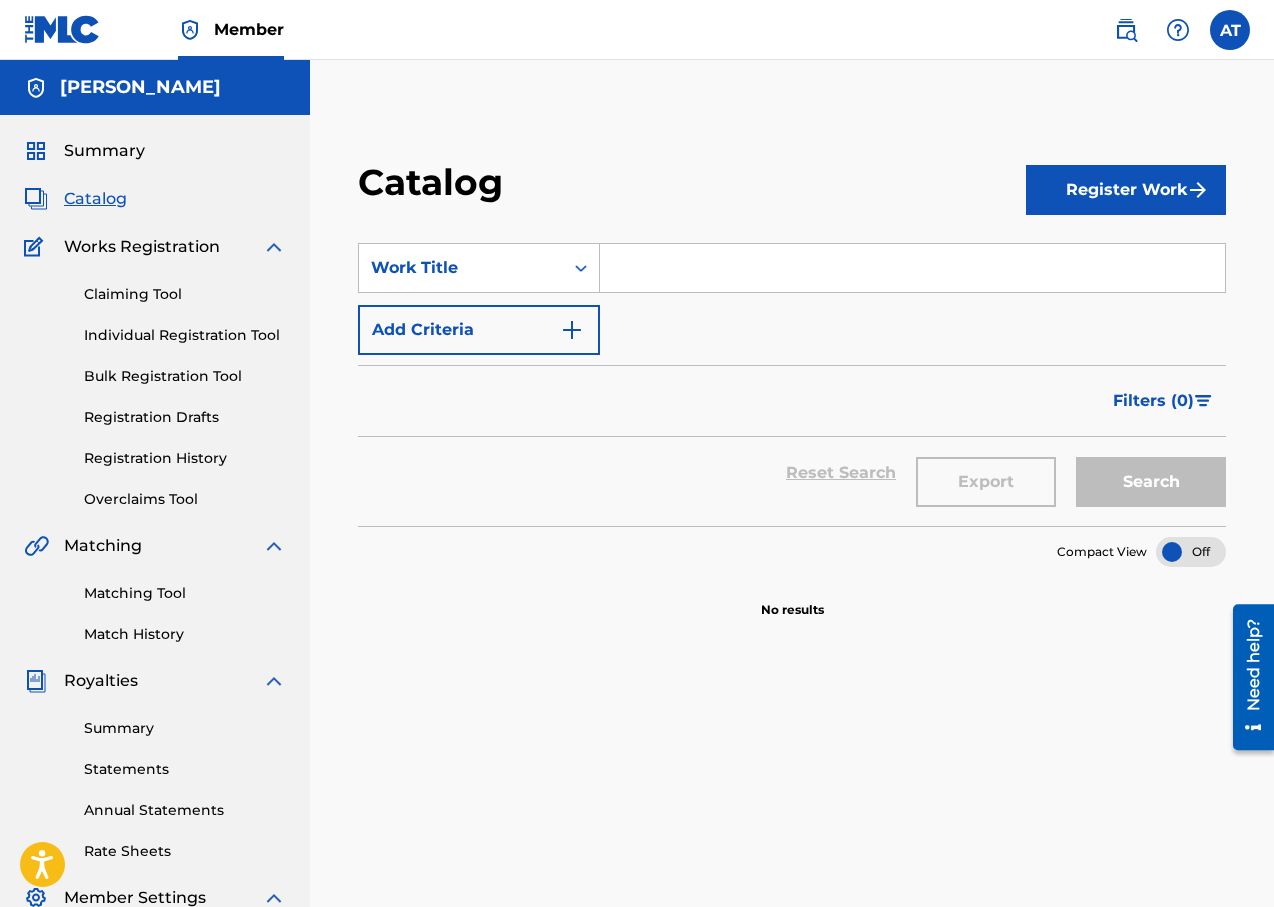 click on "Summary" at bounding box center (104, 151) 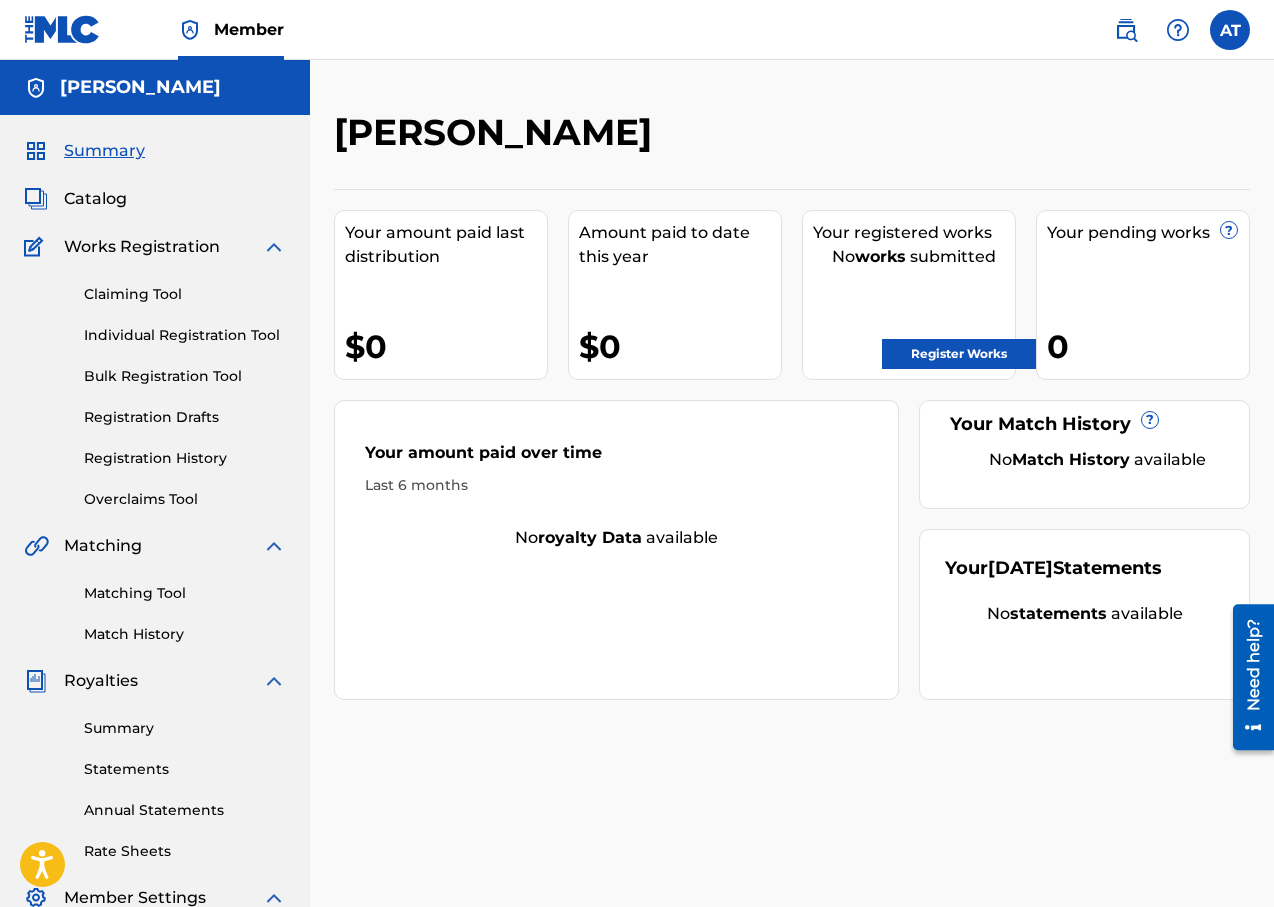 click on "[PERSON_NAME] Your amount paid last distribution   $0 Amount paid to date this year   $0 Your registered works   No  works   submitted Register Works Your pending works   ? 0 Your Match History ? No  Match History   available Your amount paid over time Last 6 months No  royalty data   available Your  [DATE]  Statements No  statements   available" at bounding box center (792, 602) 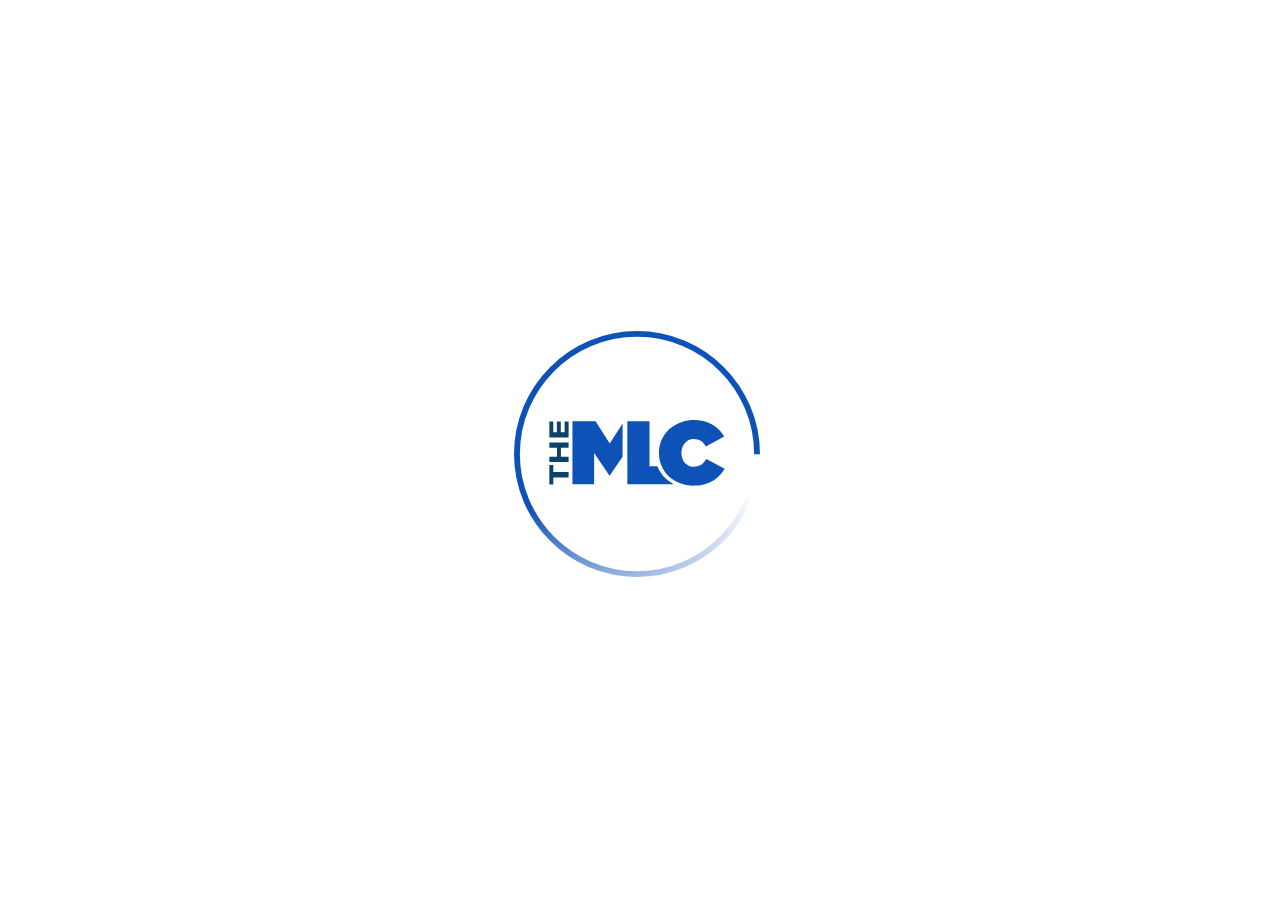 scroll, scrollTop: 0, scrollLeft: 0, axis: both 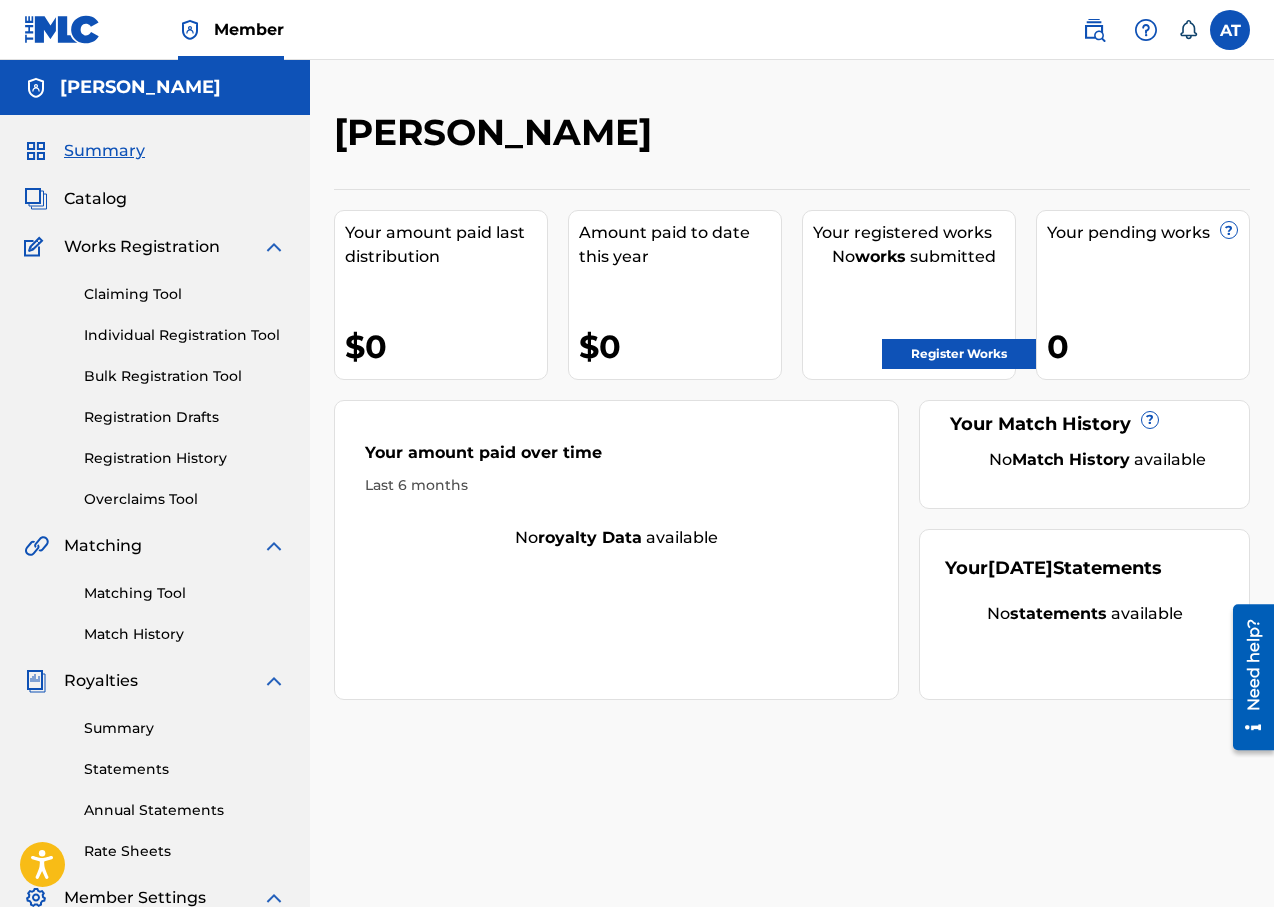 click at bounding box center (1094, 30) 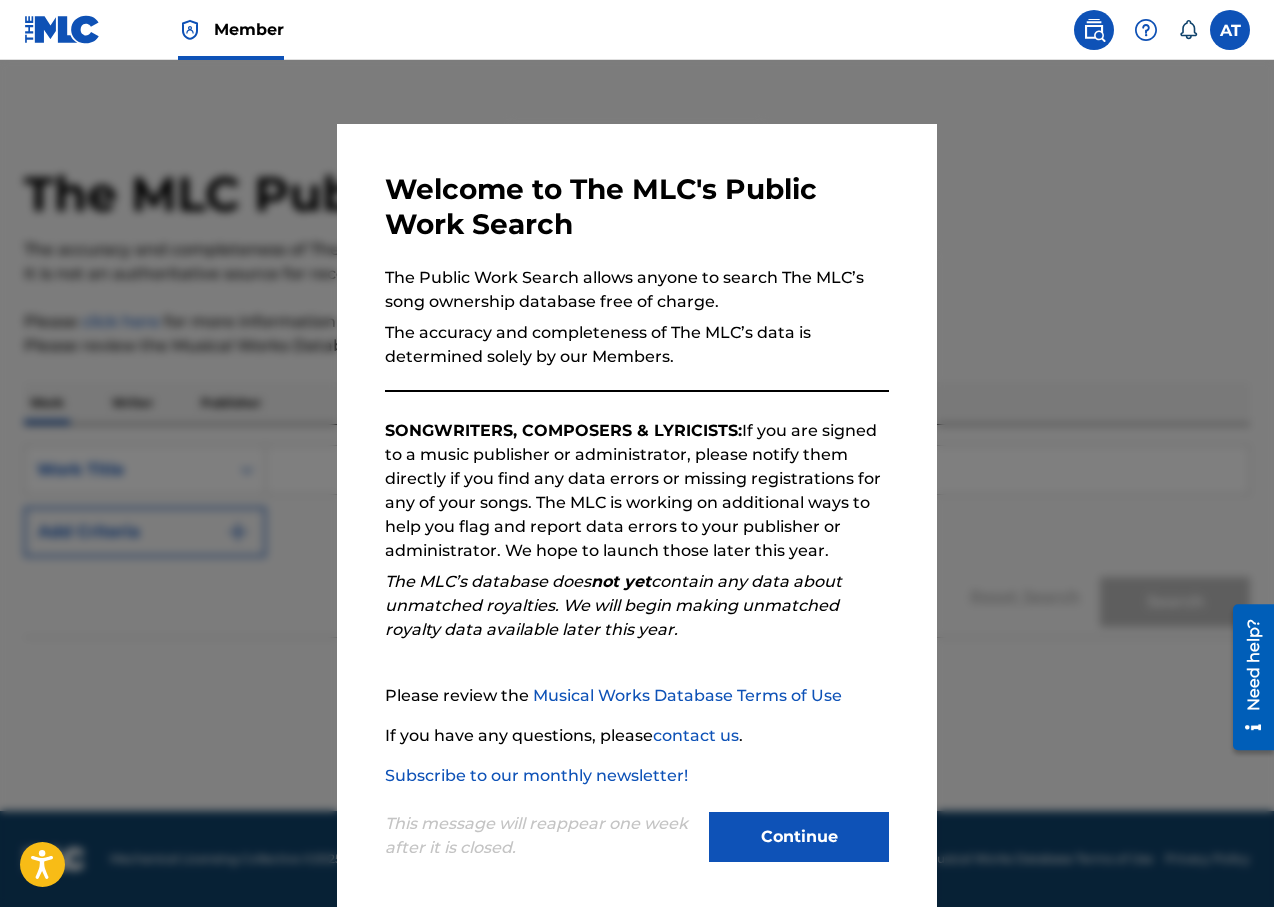 scroll, scrollTop: 8, scrollLeft: 0, axis: vertical 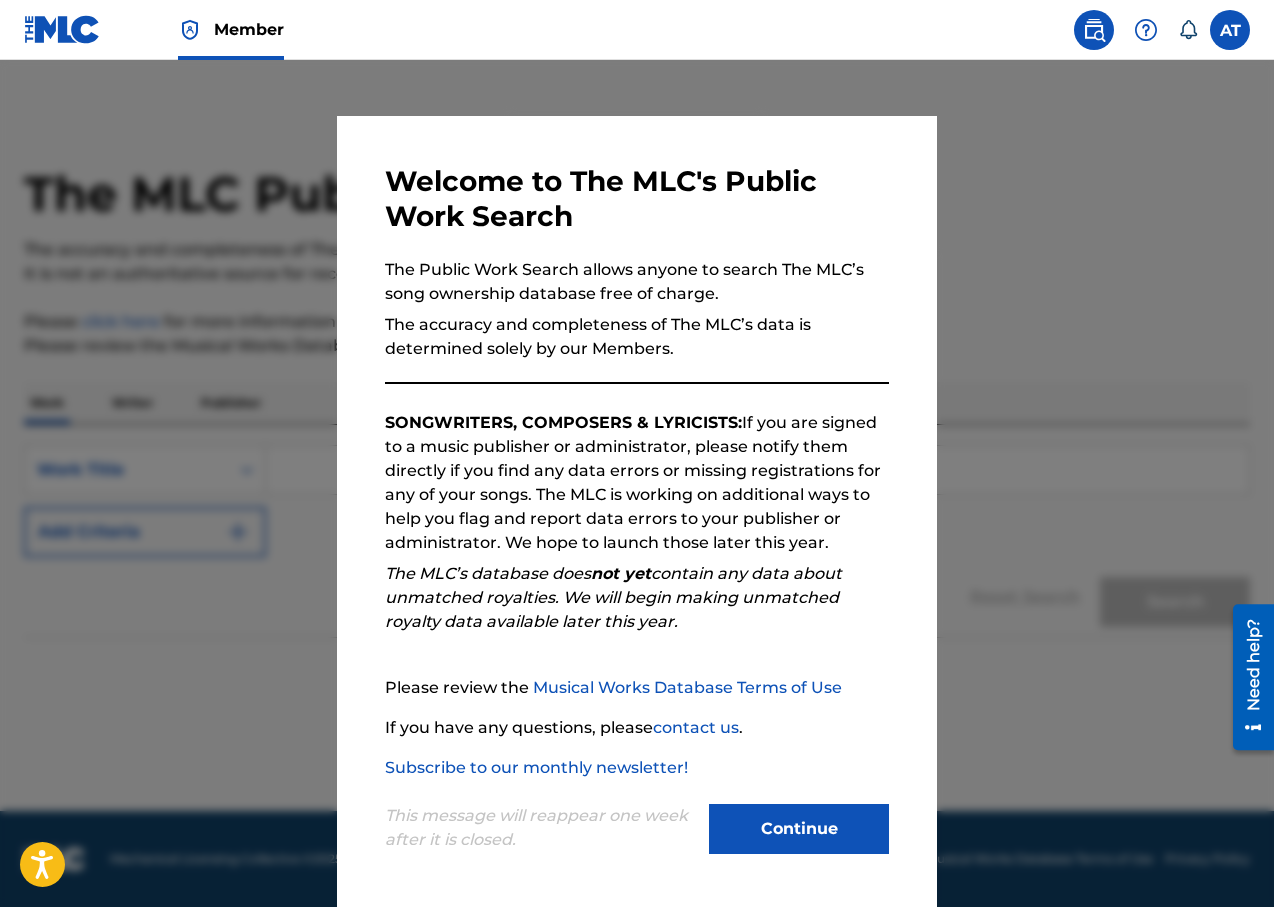 click on "Continue" at bounding box center [799, 829] 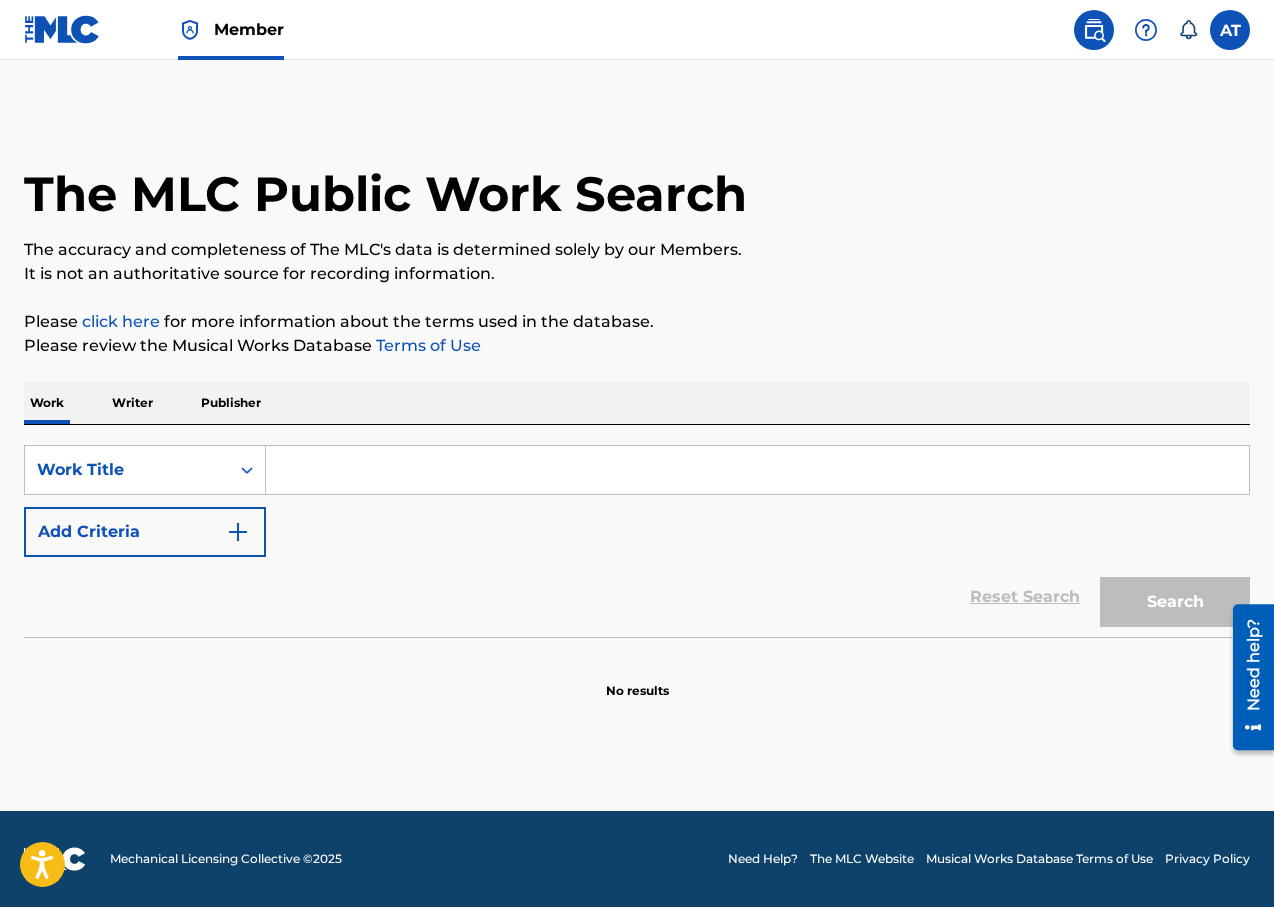 click at bounding box center (1230, 30) 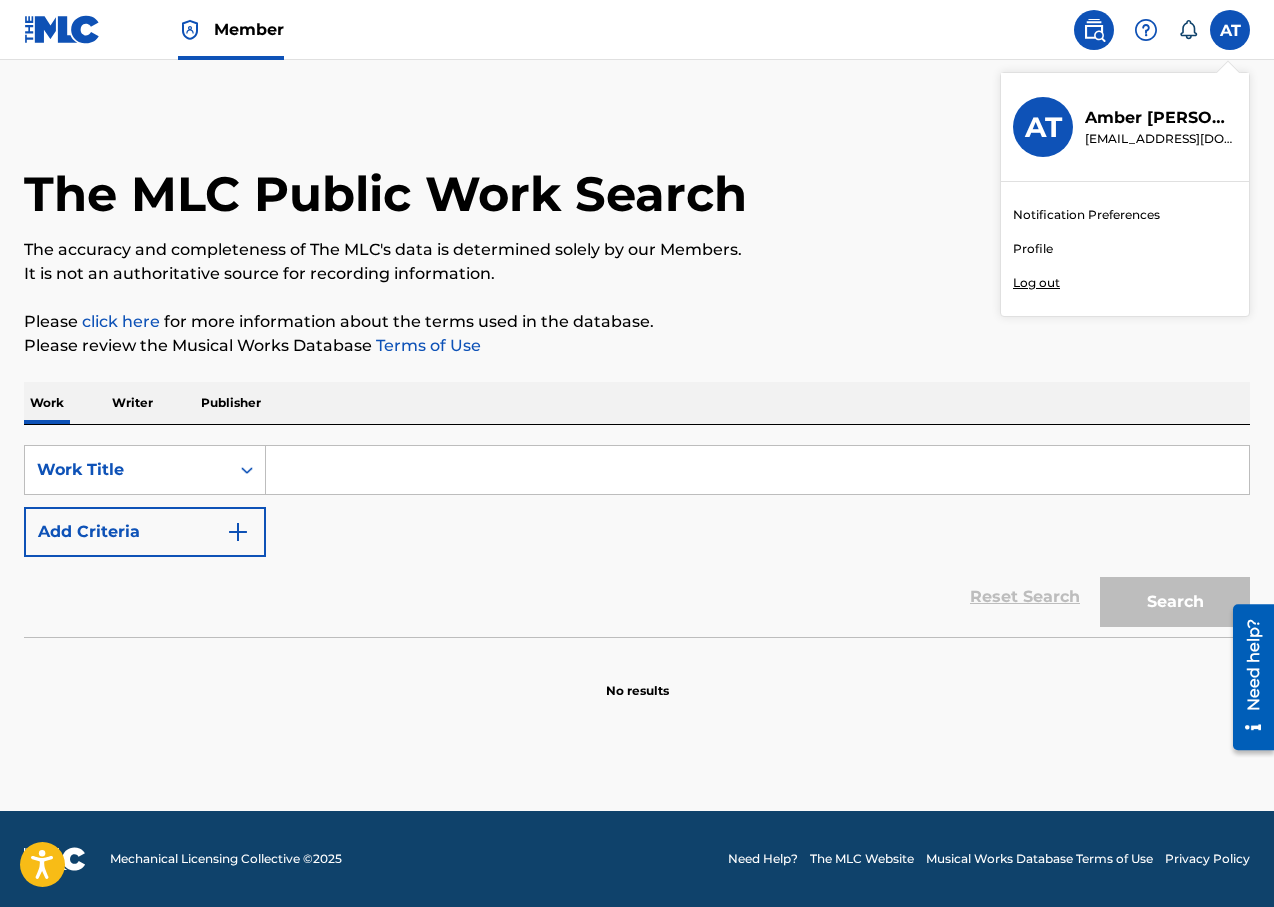 click on "Log out" at bounding box center (1036, 283) 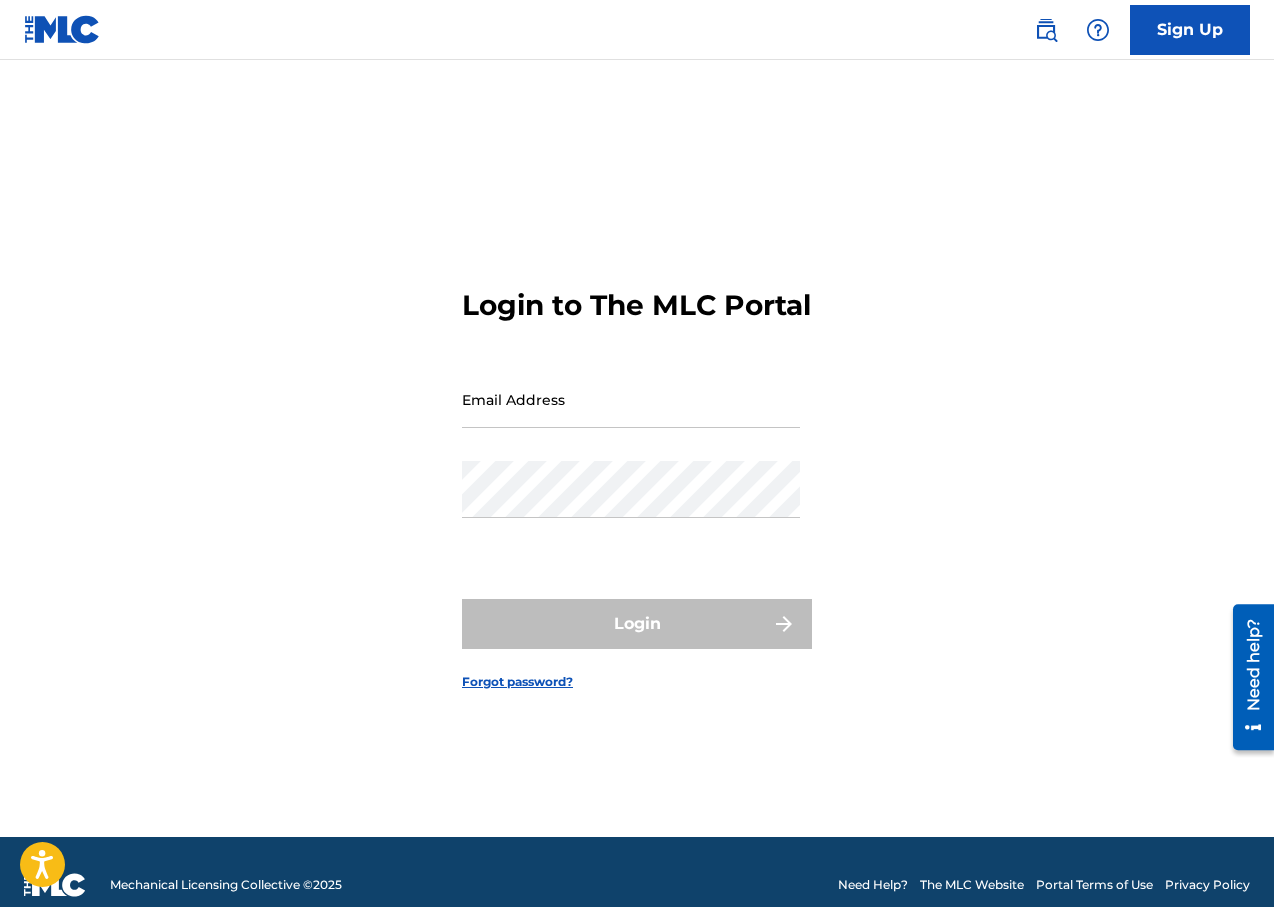 click at bounding box center [62, 29] 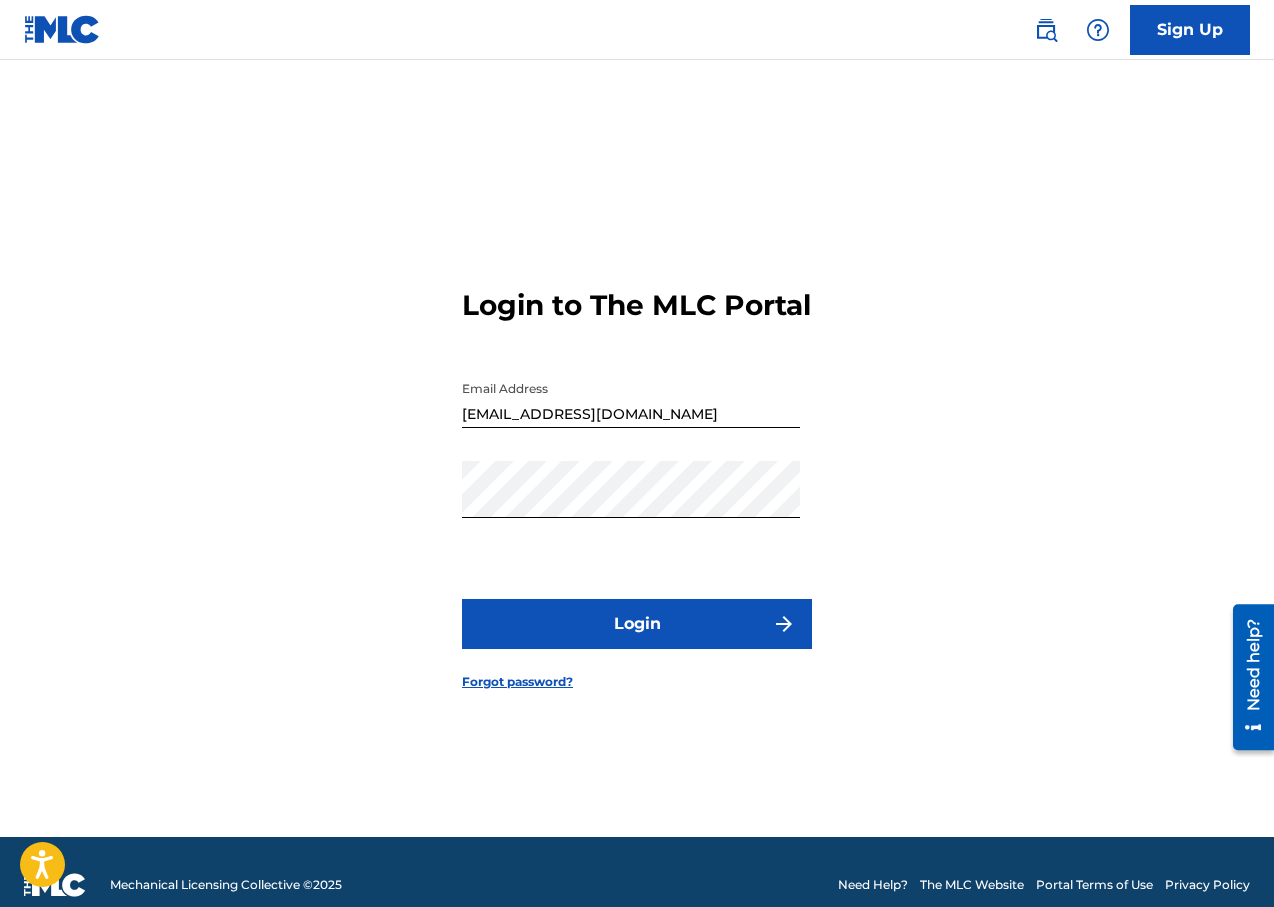 click at bounding box center (62, 29) 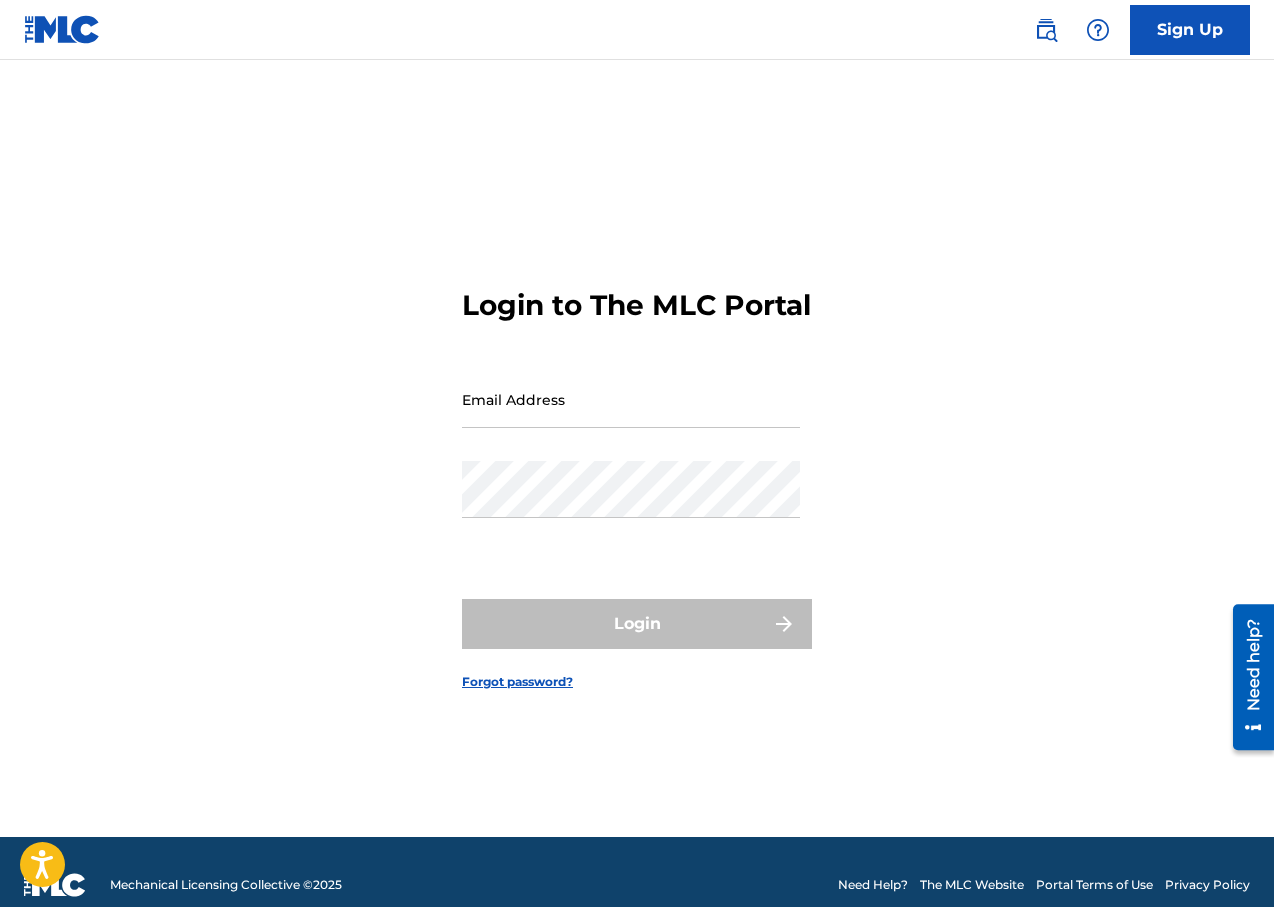 click at bounding box center (1046, 30) 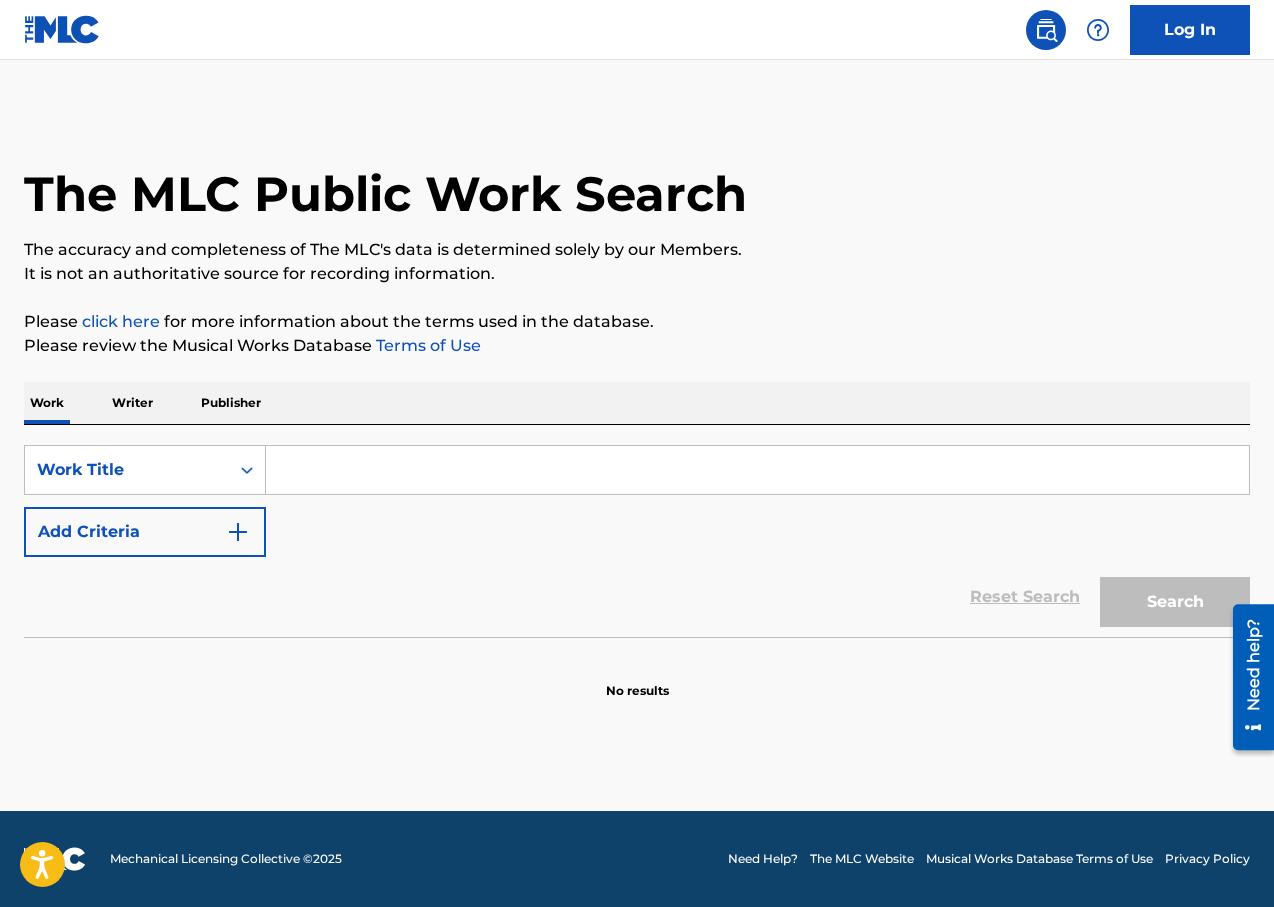 click at bounding box center [757, 470] 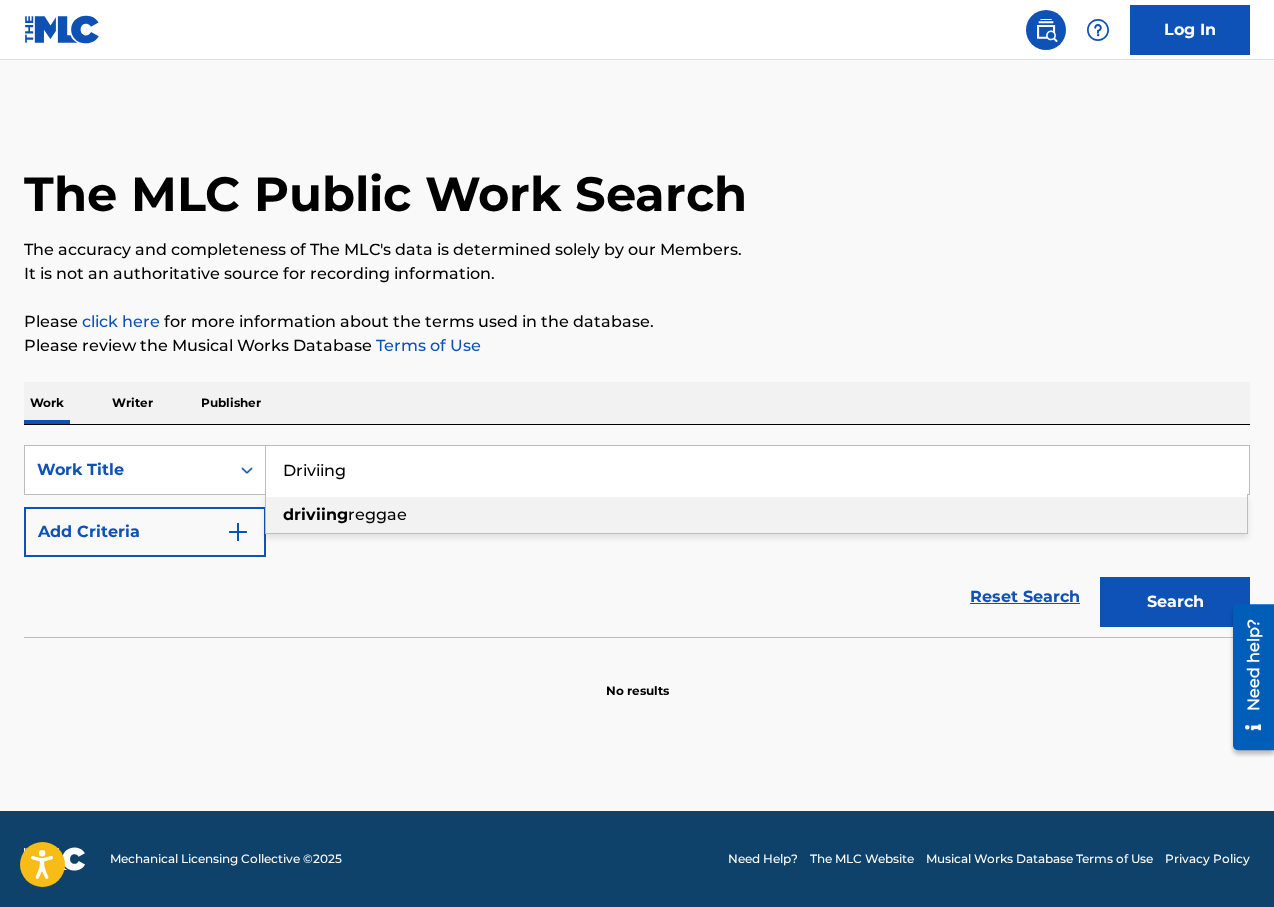 click on "Driviing" at bounding box center [757, 470] 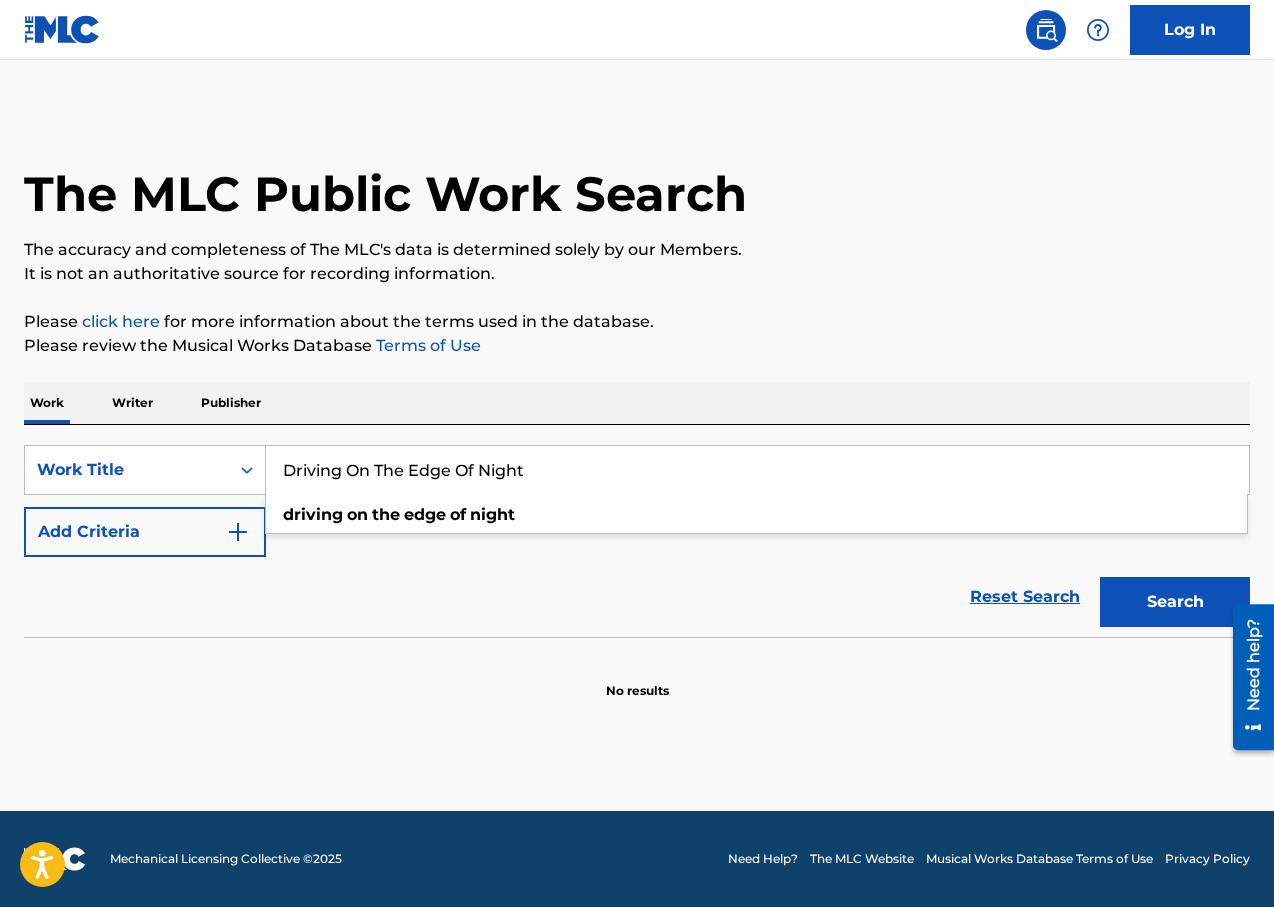 type on "Driving On The Edge Of Night" 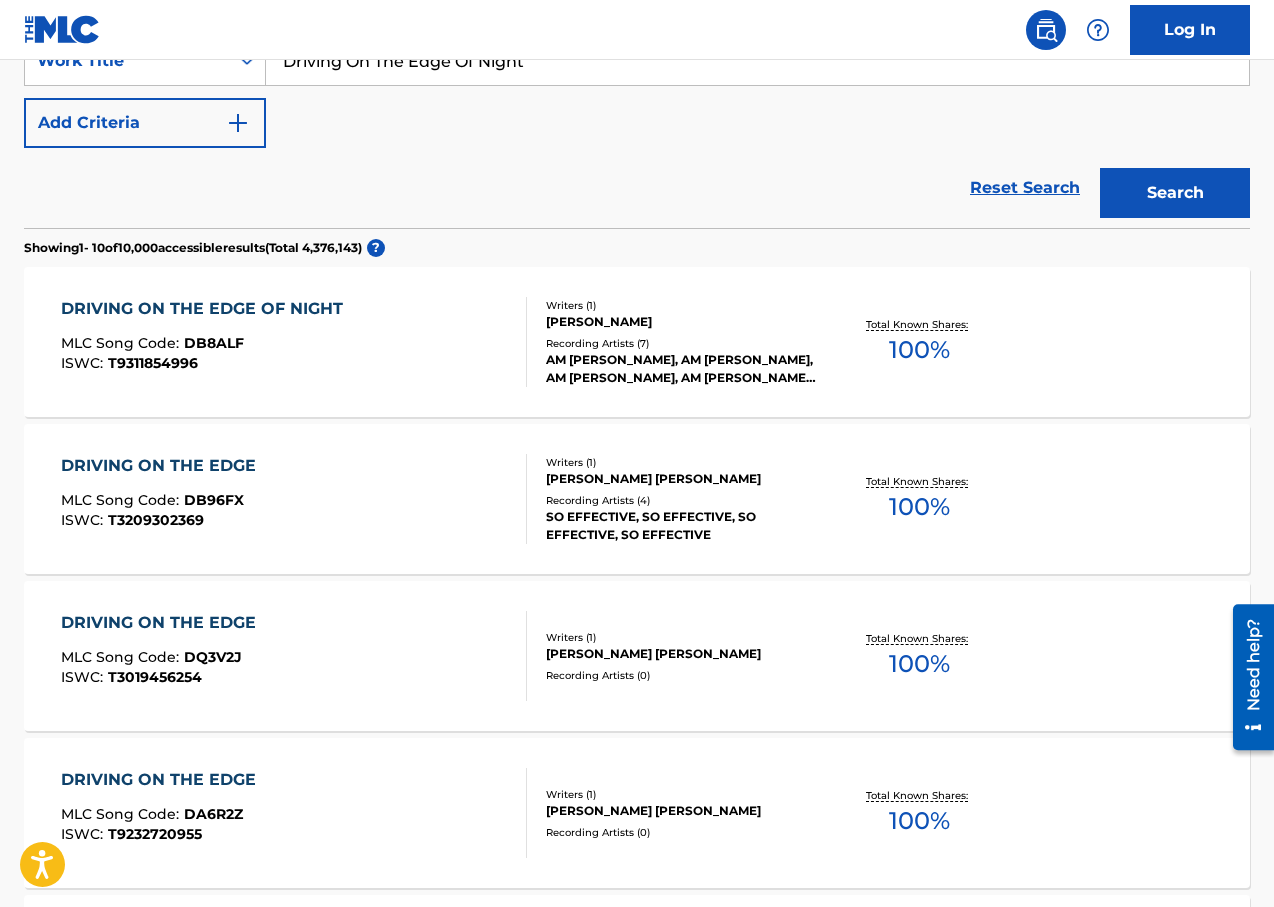 scroll, scrollTop: 410, scrollLeft: 0, axis: vertical 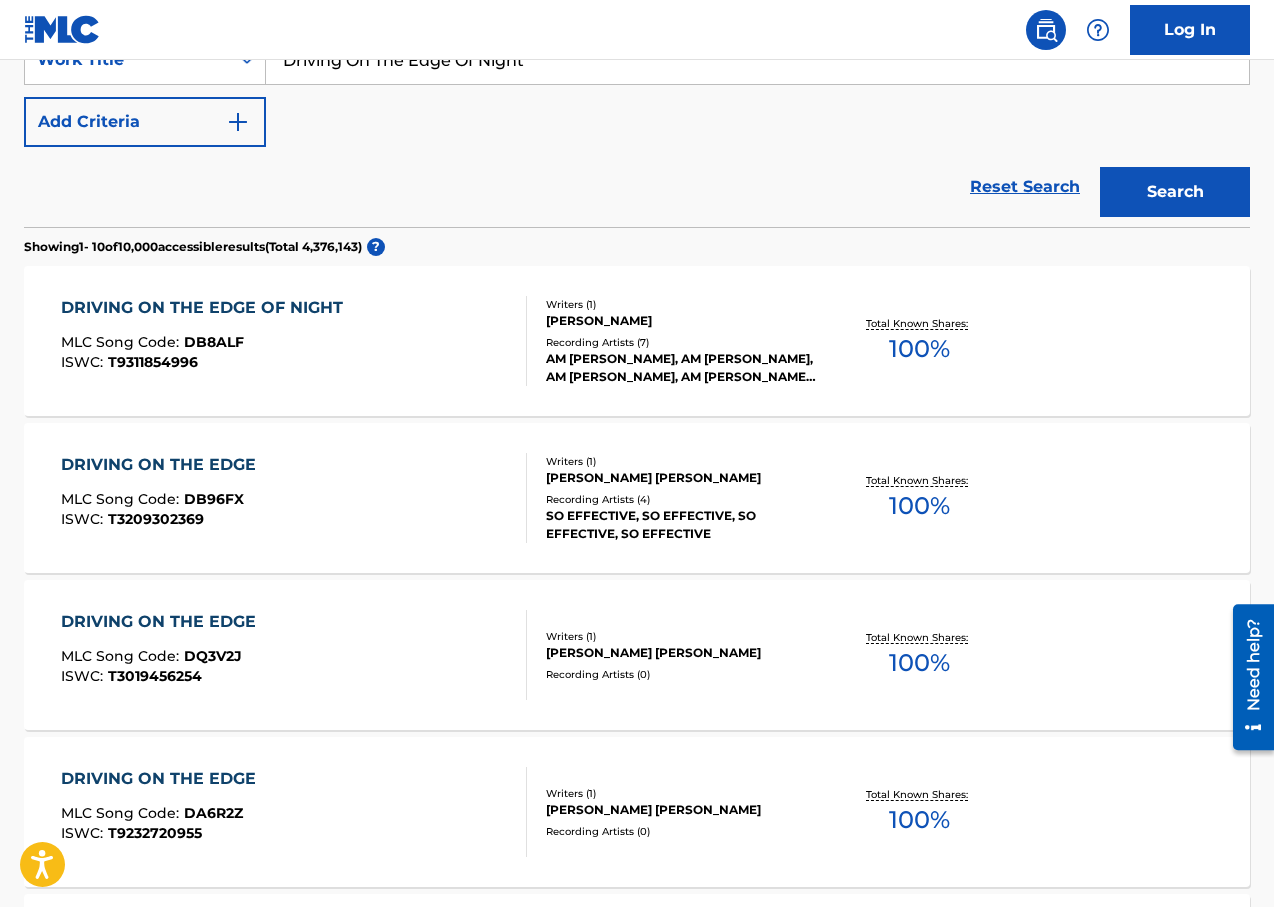 click on "DRIVING ON THE EDGE OF NIGHT" at bounding box center [207, 308] 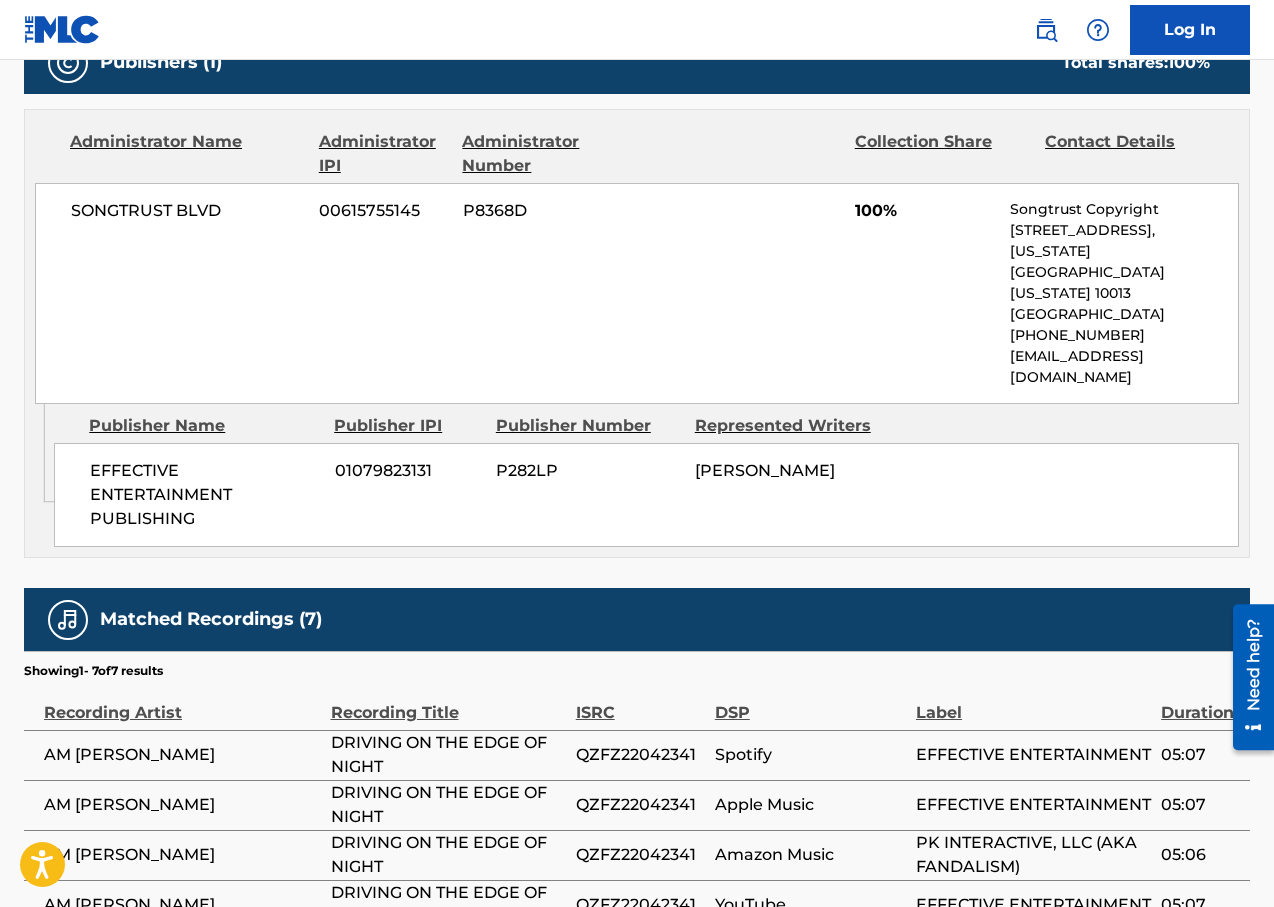 scroll, scrollTop: 0, scrollLeft: 0, axis: both 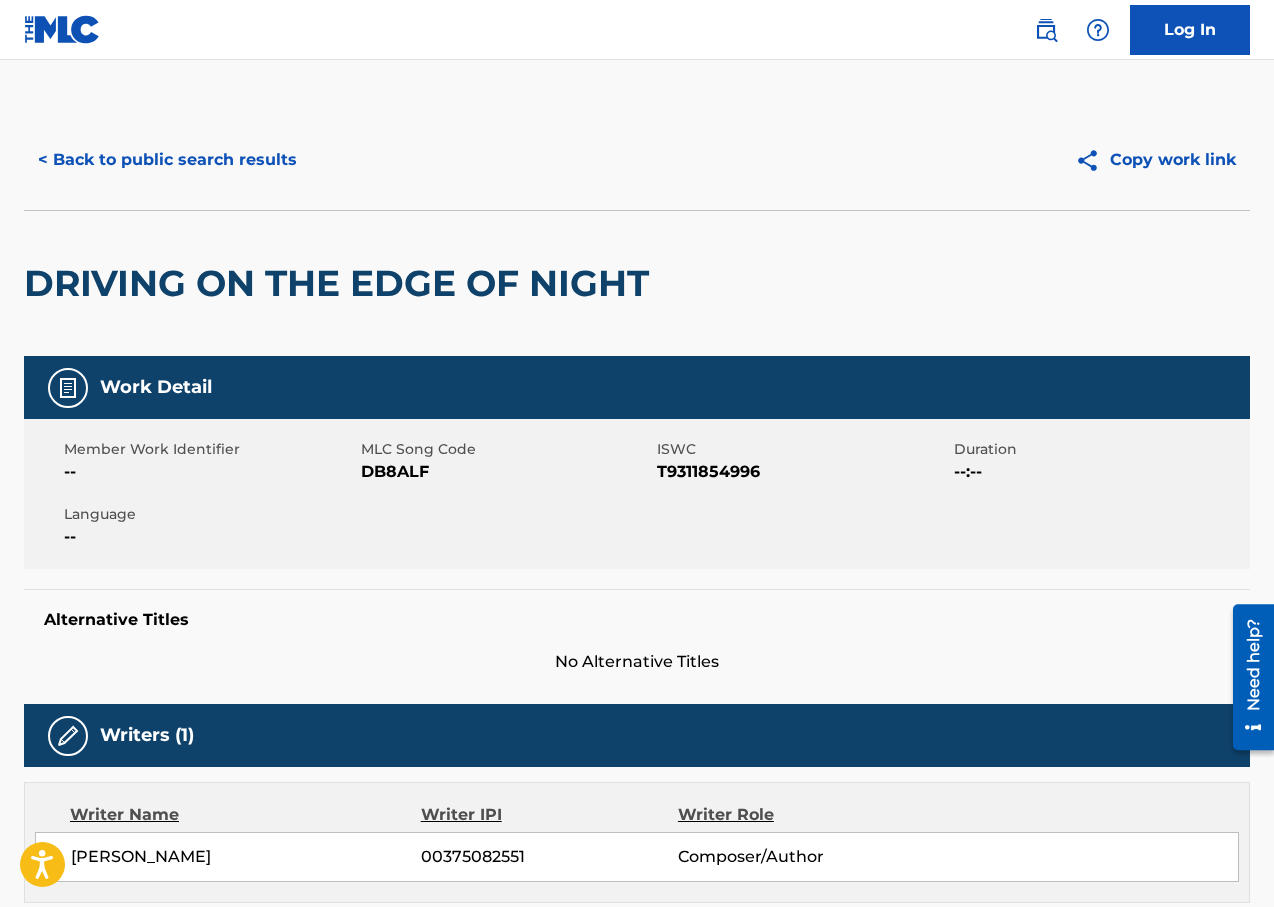 click at bounding box center (62, 29) 